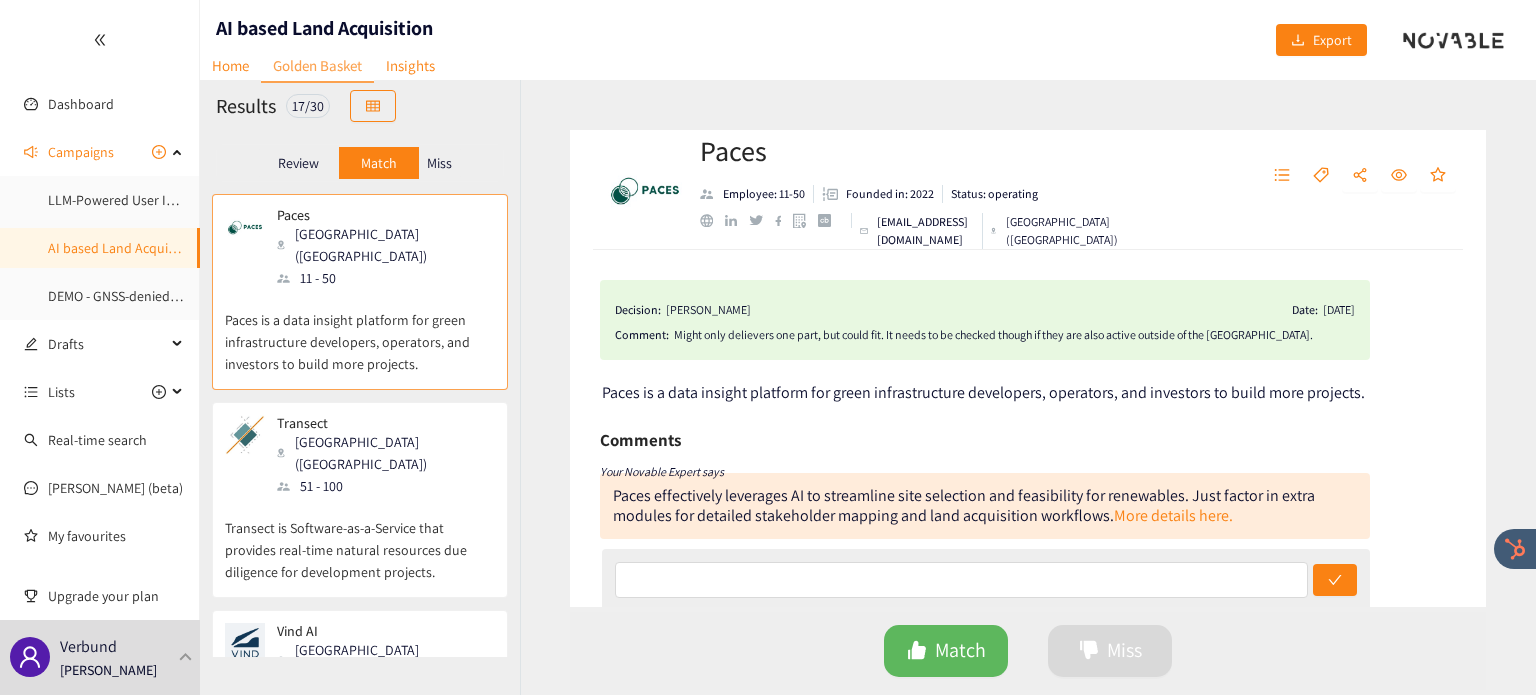scroll, scrollTop: 0, scrollLeft: 0, axis: both 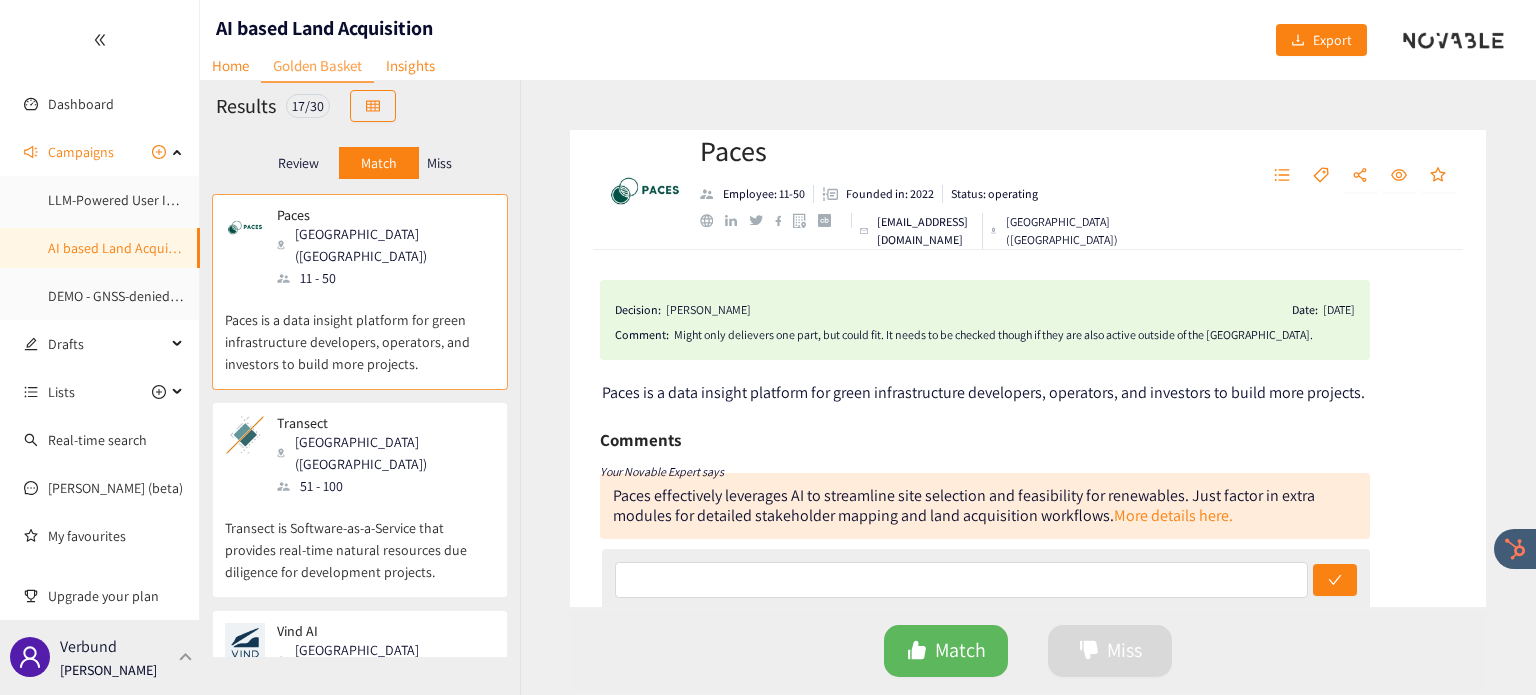 click at bounding box center (186, 657) 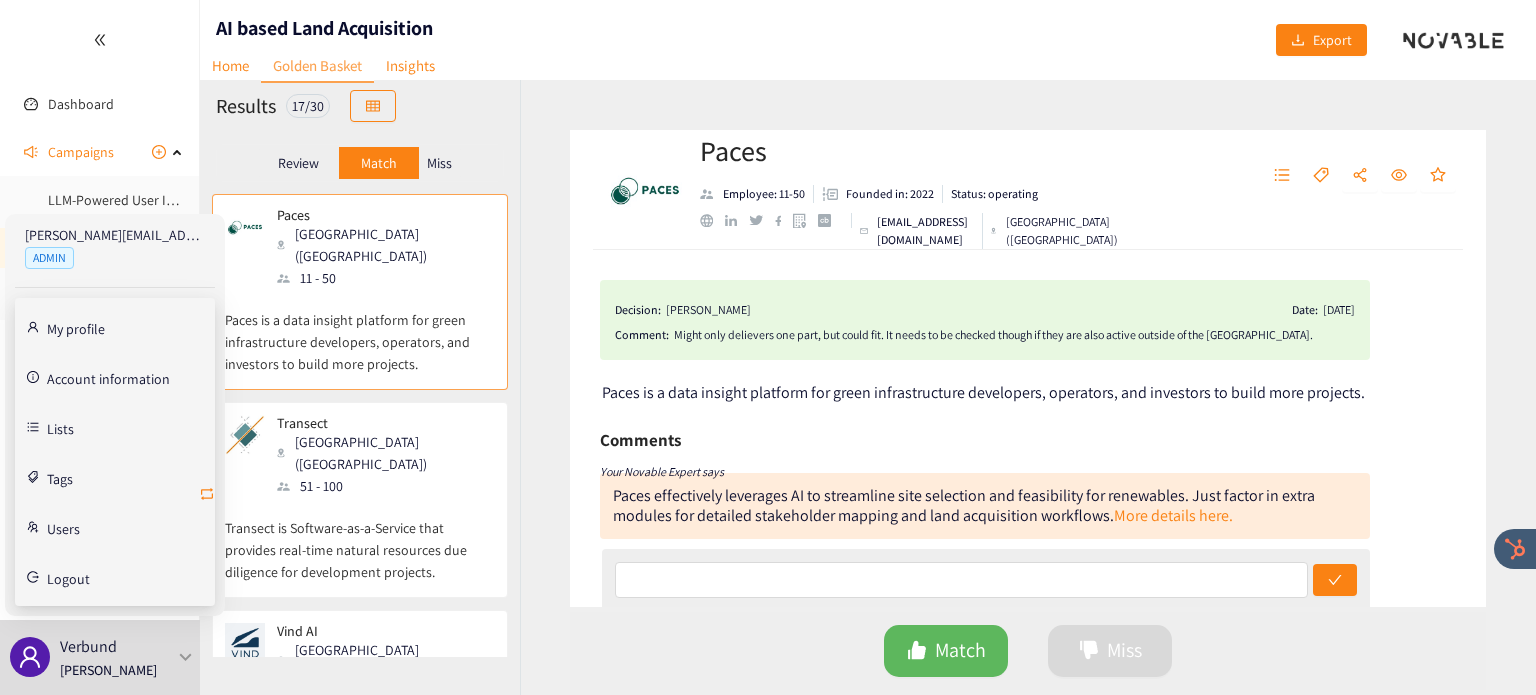 click 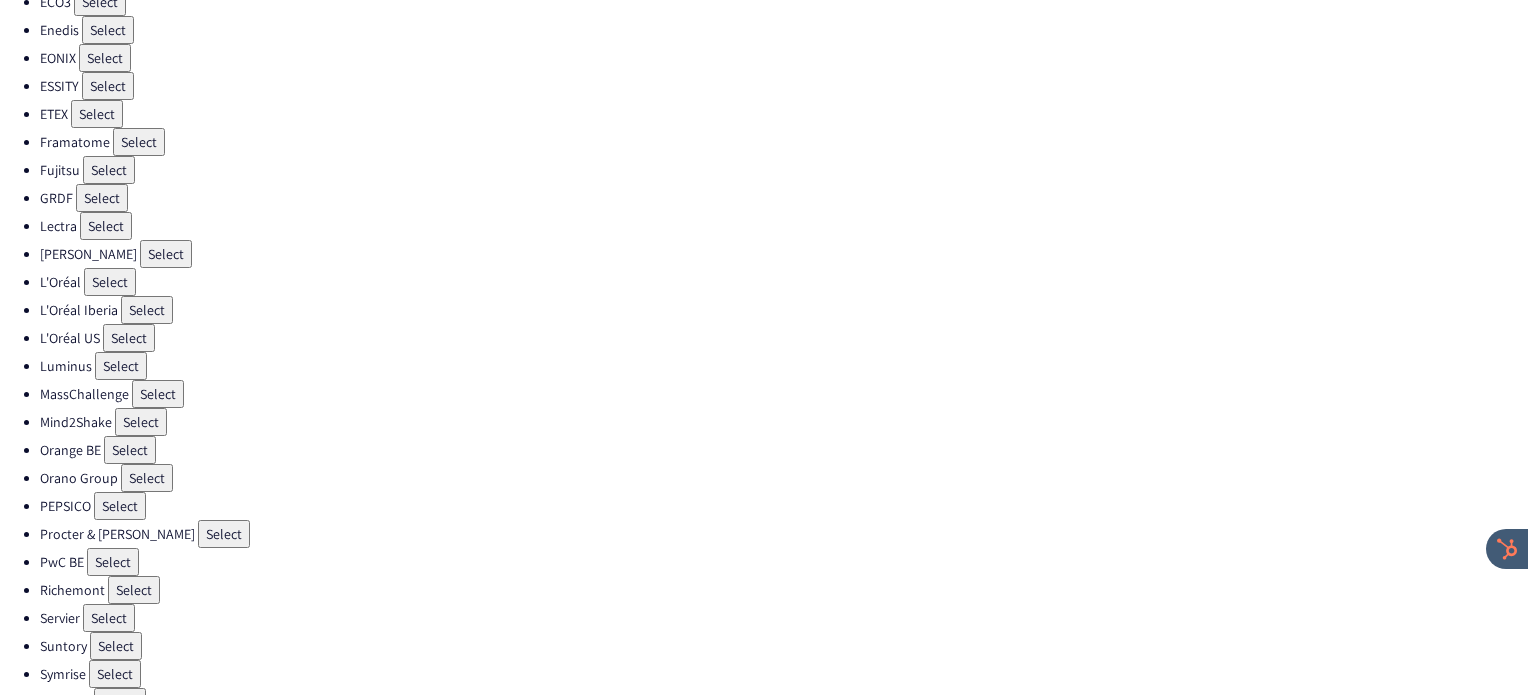 scroll, scrollTop: 456, scrollLeft: 0, axis: vertical 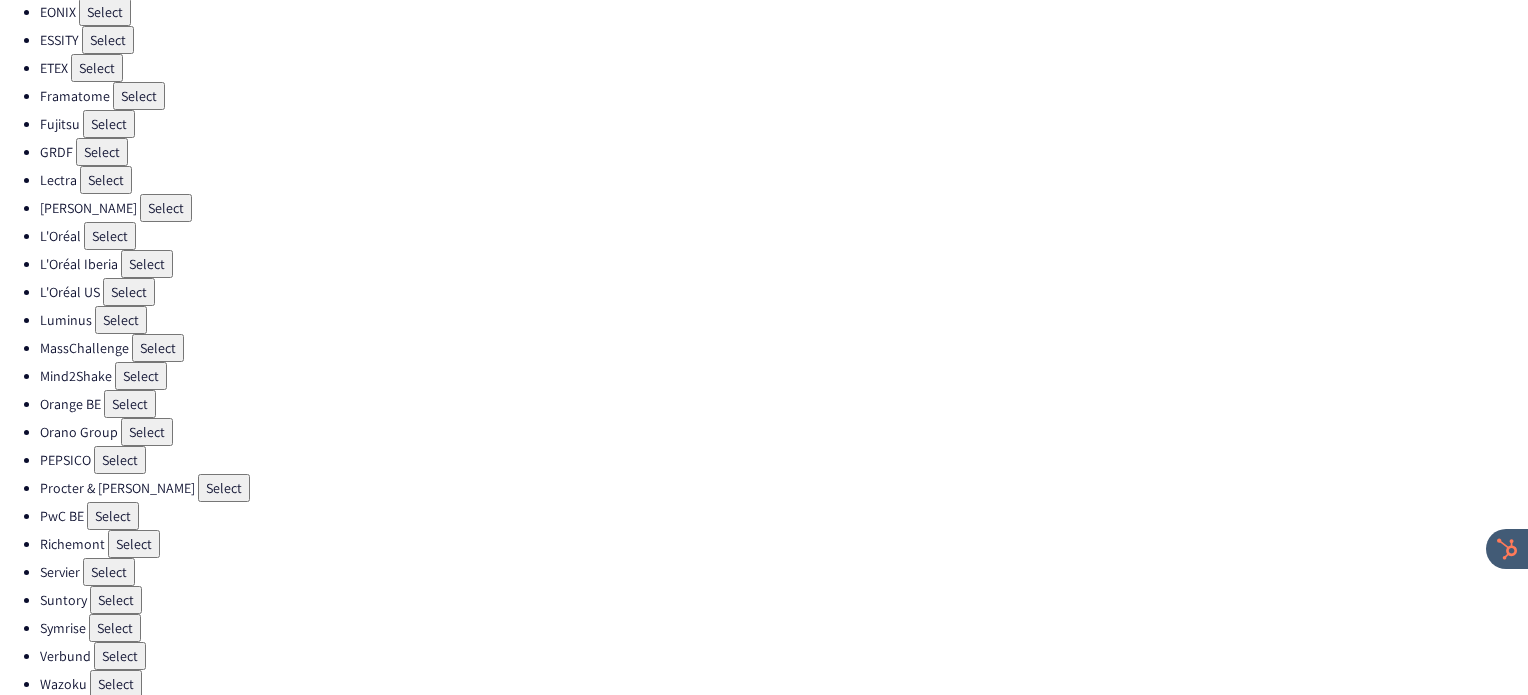 click on "Select" at bounding box center (224, 488) 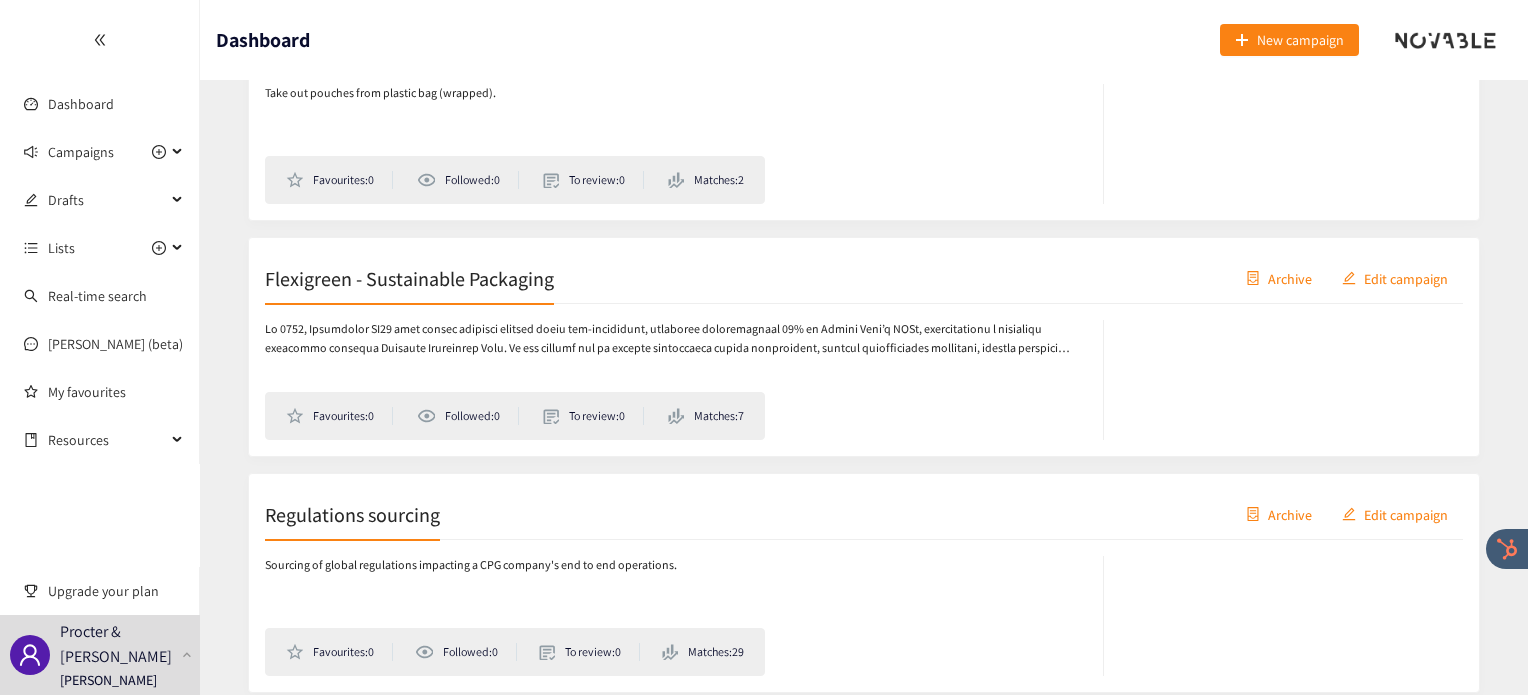 scroll, scrollTop: 4452, scrollLeft: 0, axis: vertical 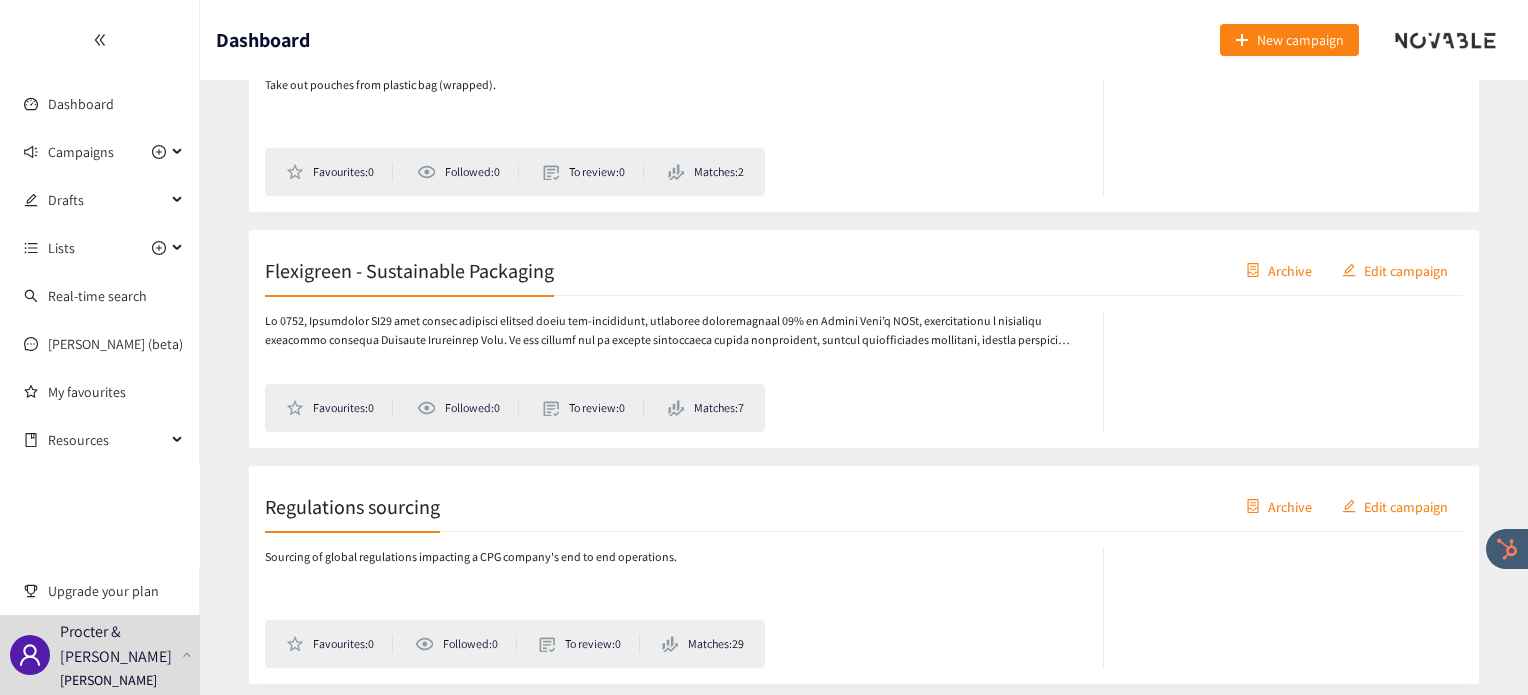click on "Favourites:  0 Followed:  0 To review:  0 Matches:  7" at bounding box center (864, 364) 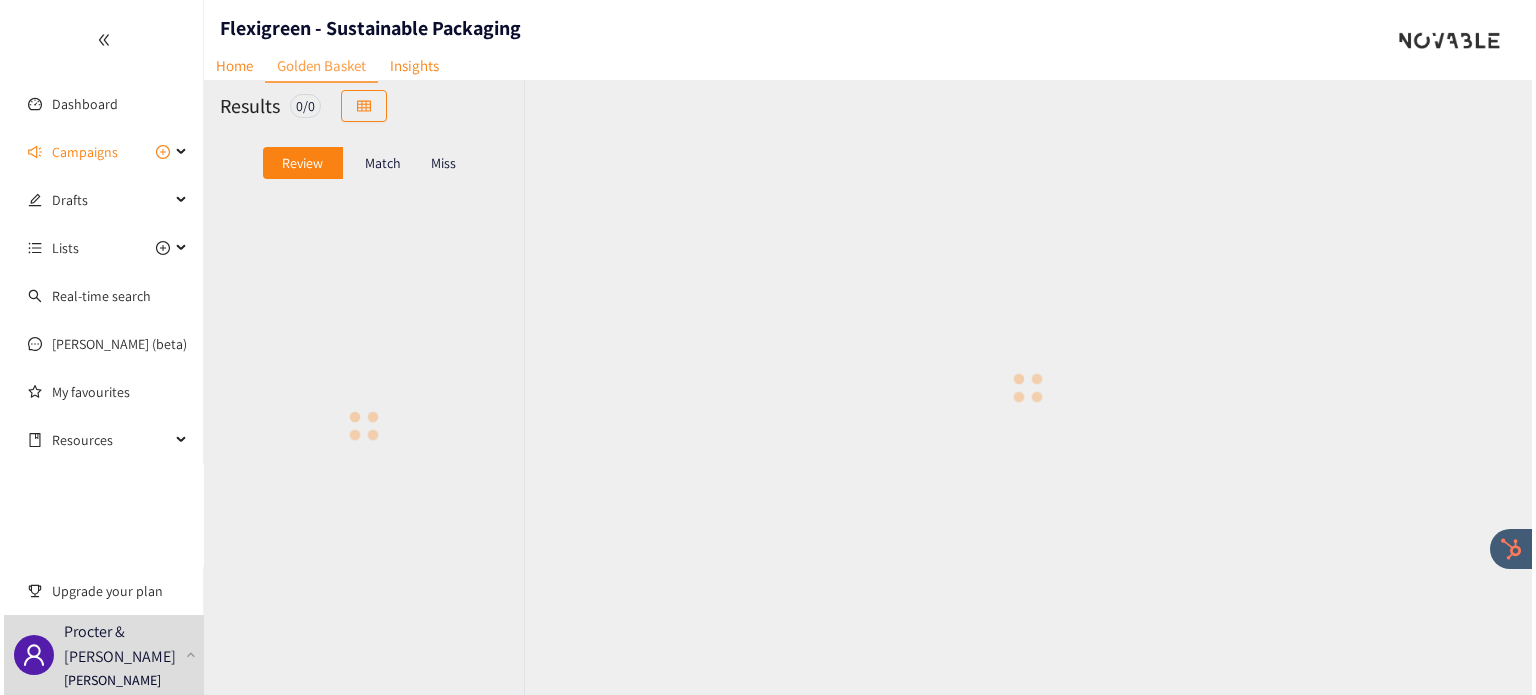 scroll, scrollTop: 0, scrollLeft: 0, axis: both 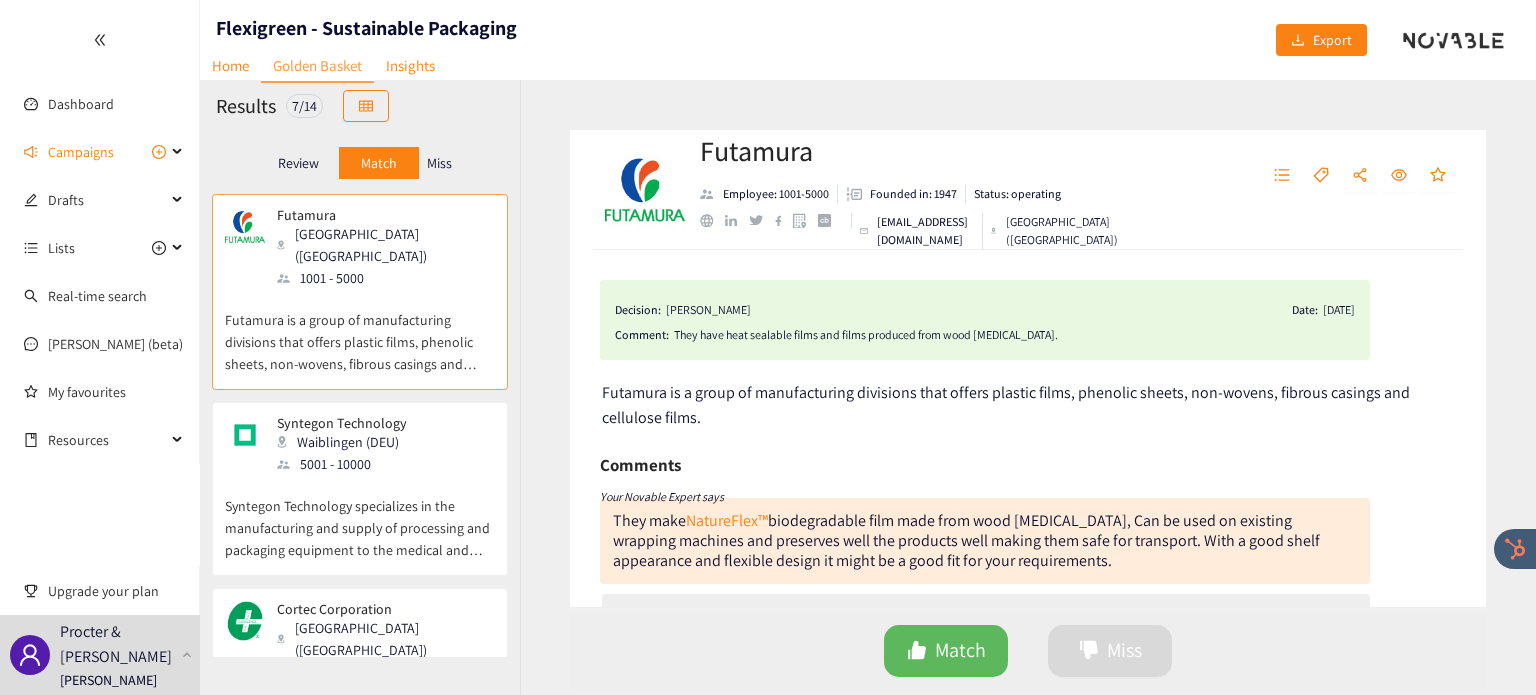 click on "Syntegon Technology   Waiblingen (DEU)     5001 - 10000" at bounding box center [360, 445] 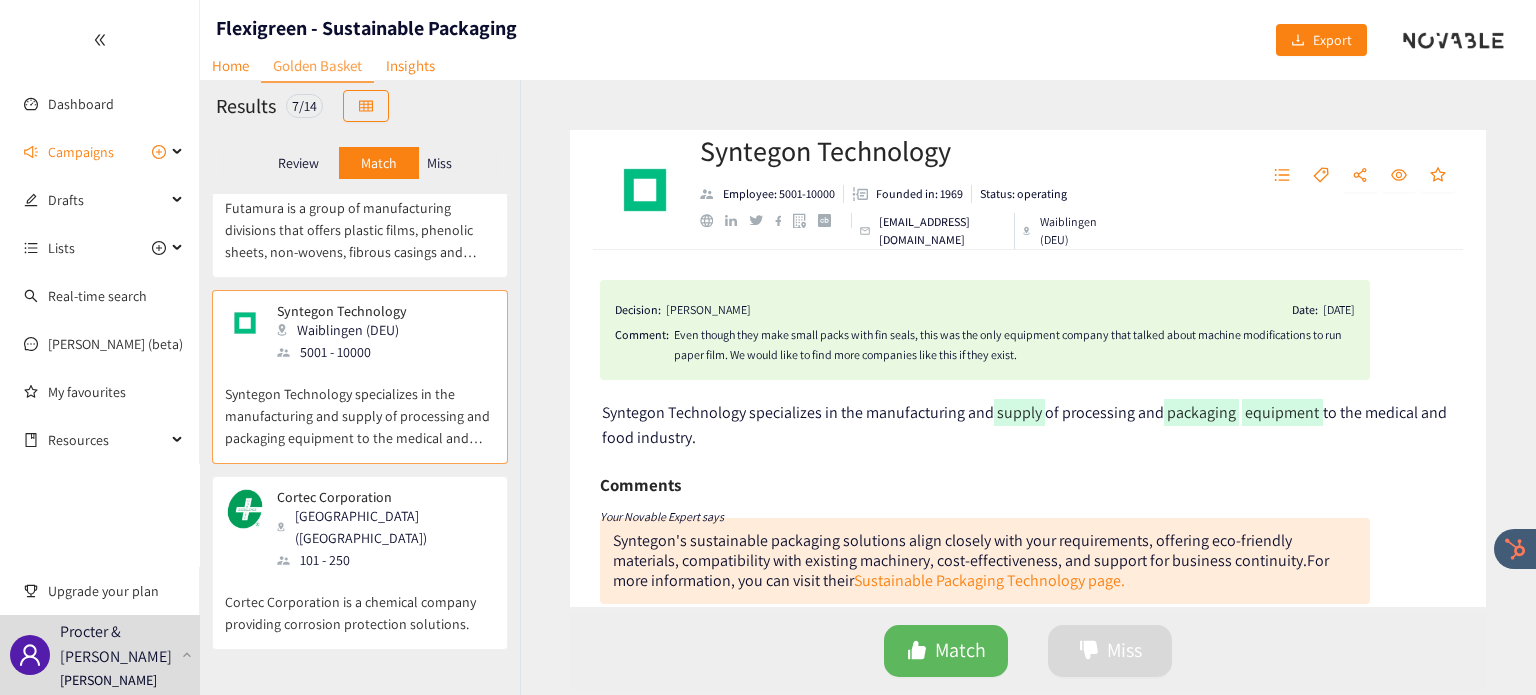 scroll, scrollTop: 112, scrollLeft: 0, axis: vertical 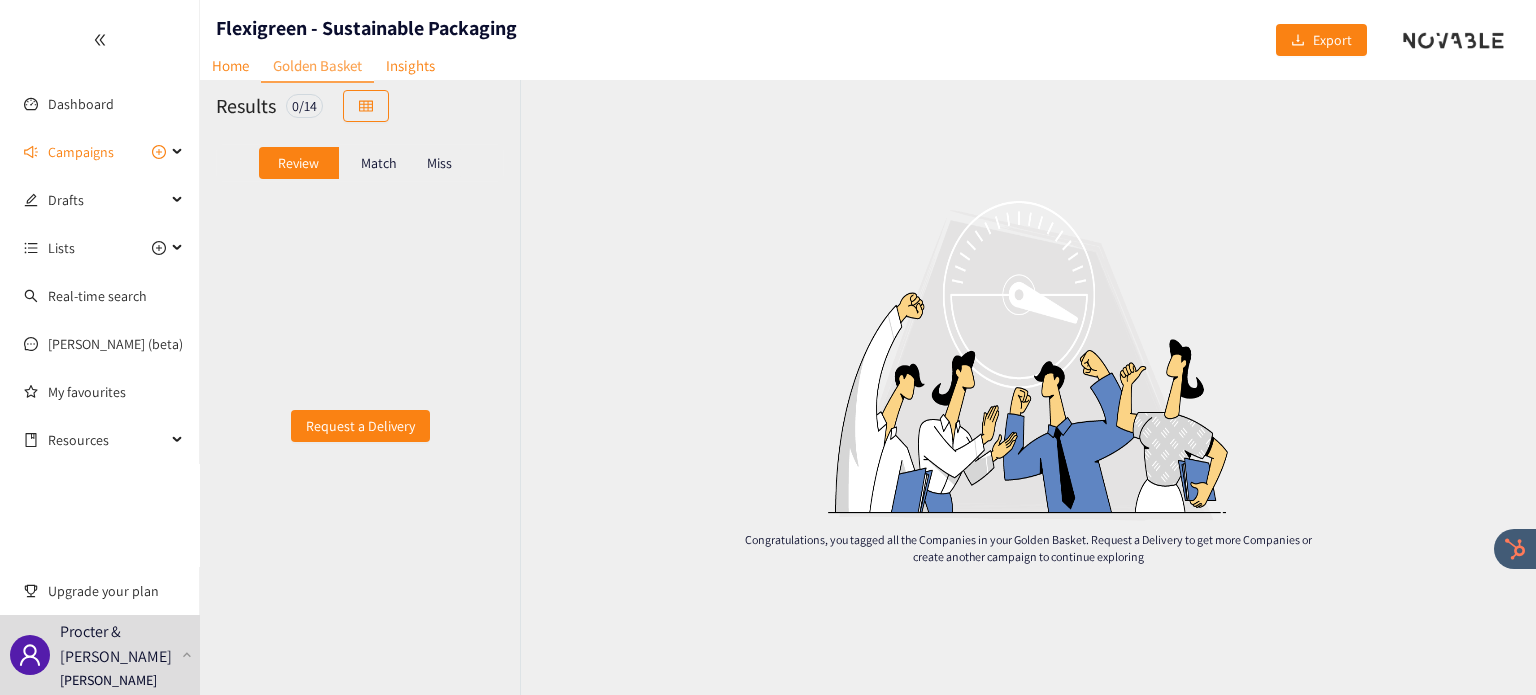 click on "Match" at bounding box center (379, 163) 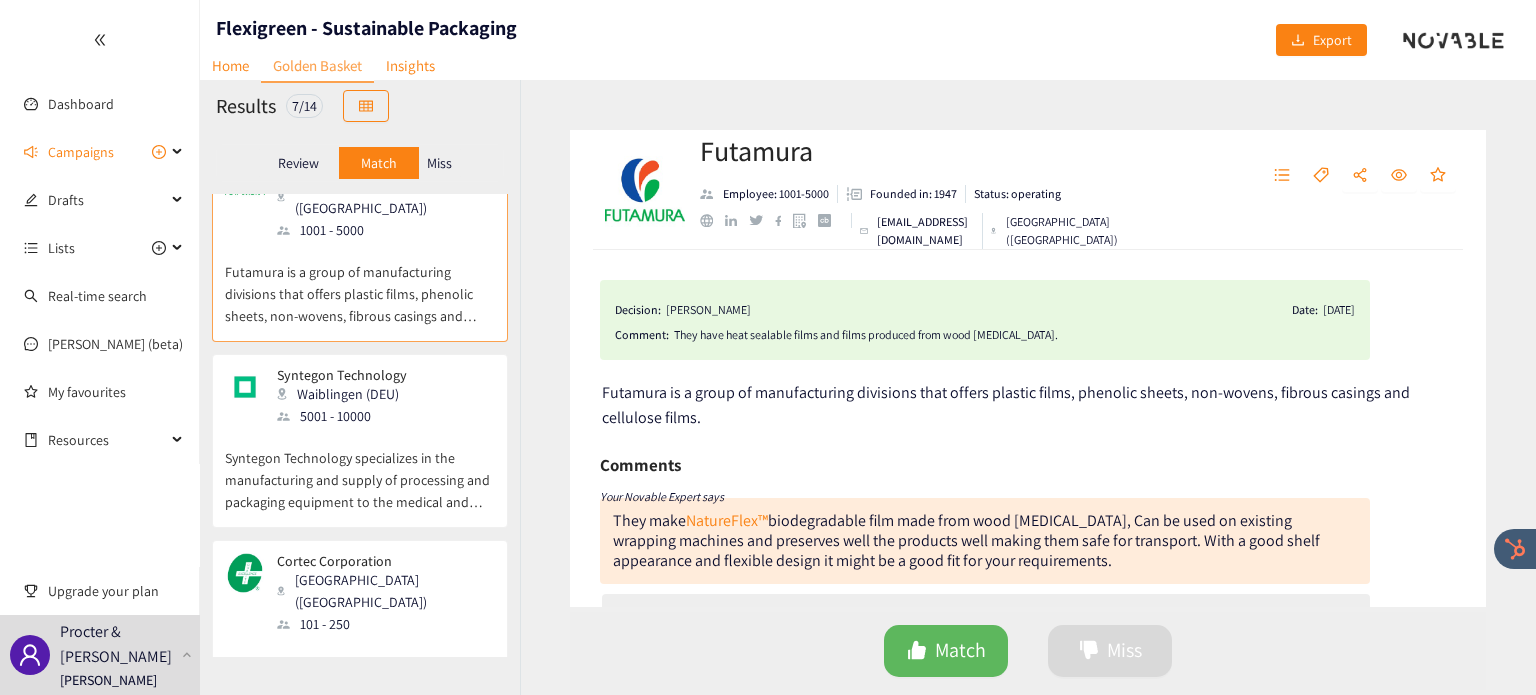scroll, scrollTop: 94, scrollLeft: 0, axis: vertical 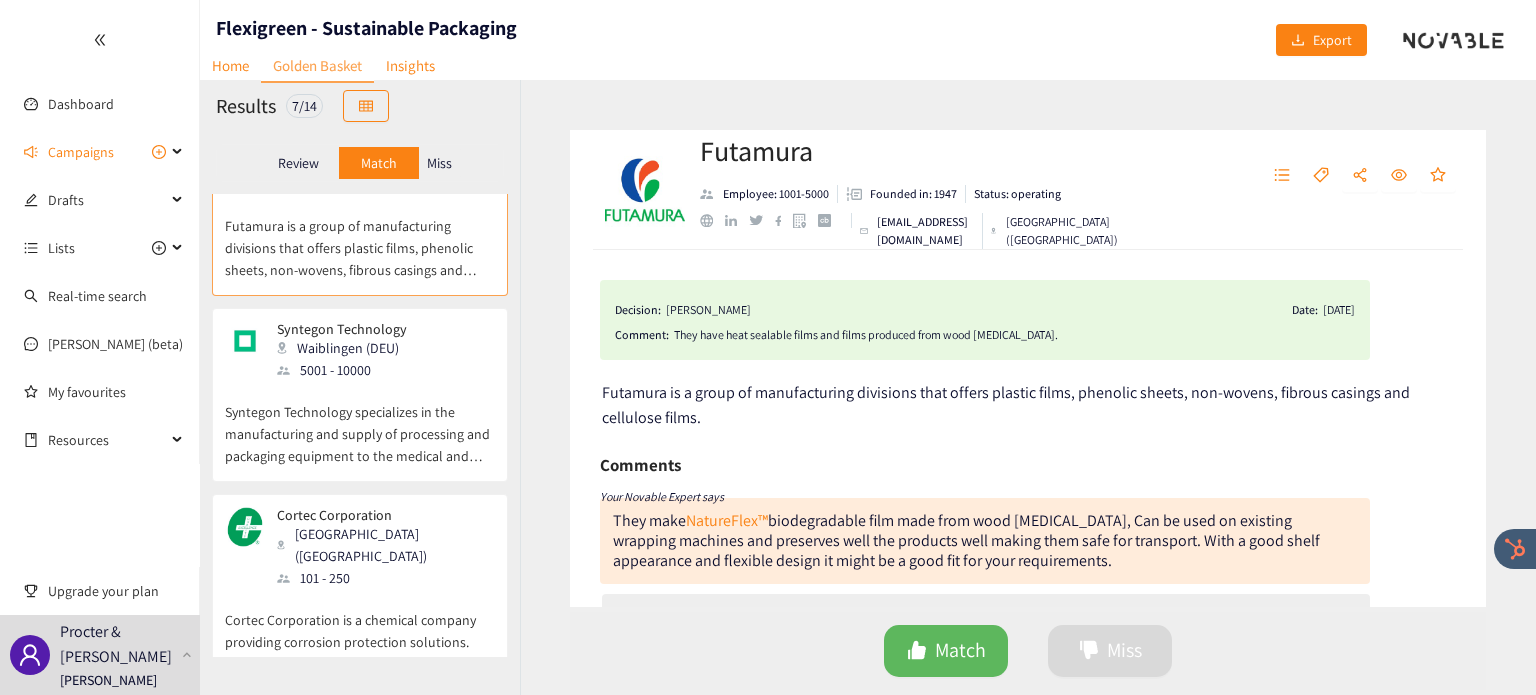 click on "Syntegon Technology specializes in the manufacturing and supply of processing and packaging equipment to the medical and food industry." at bounding box center (360, 424) 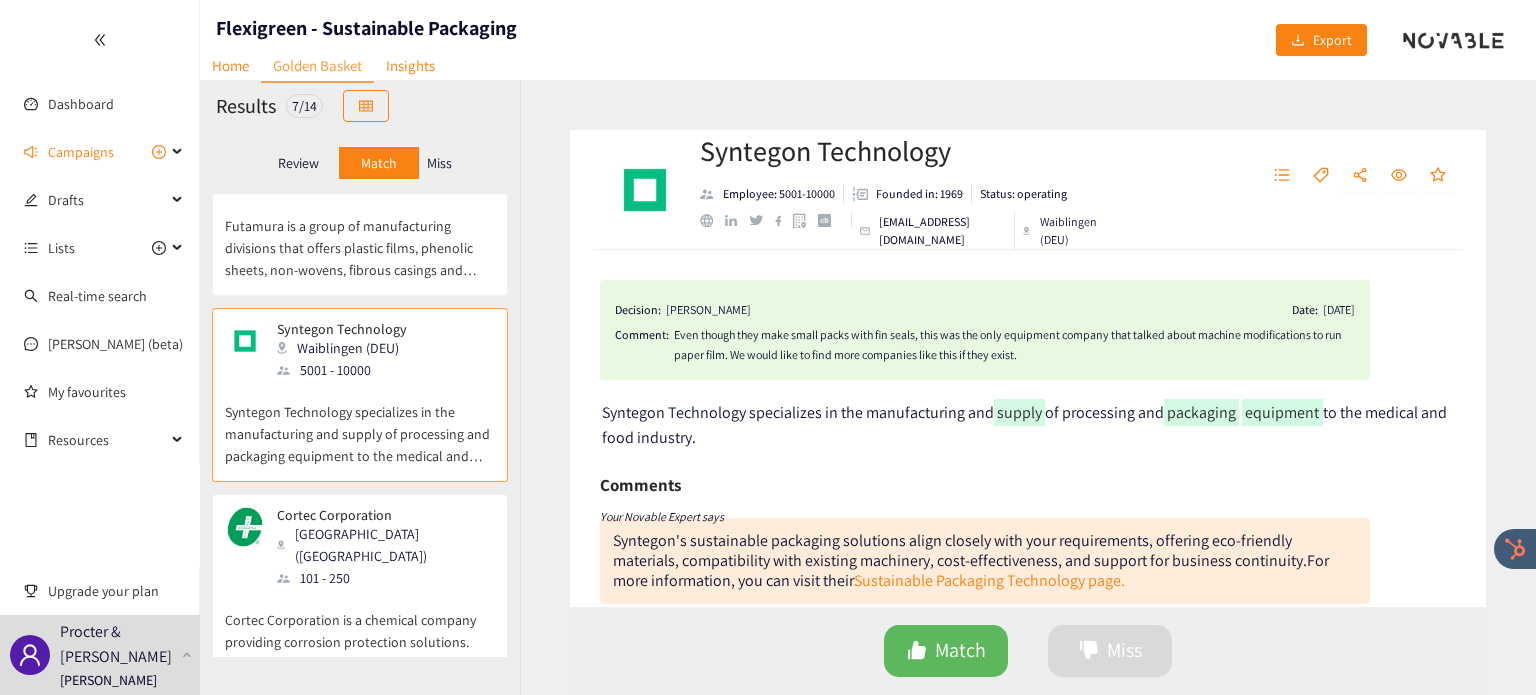 click on "101 - 250" at bounding box center (385, 578) 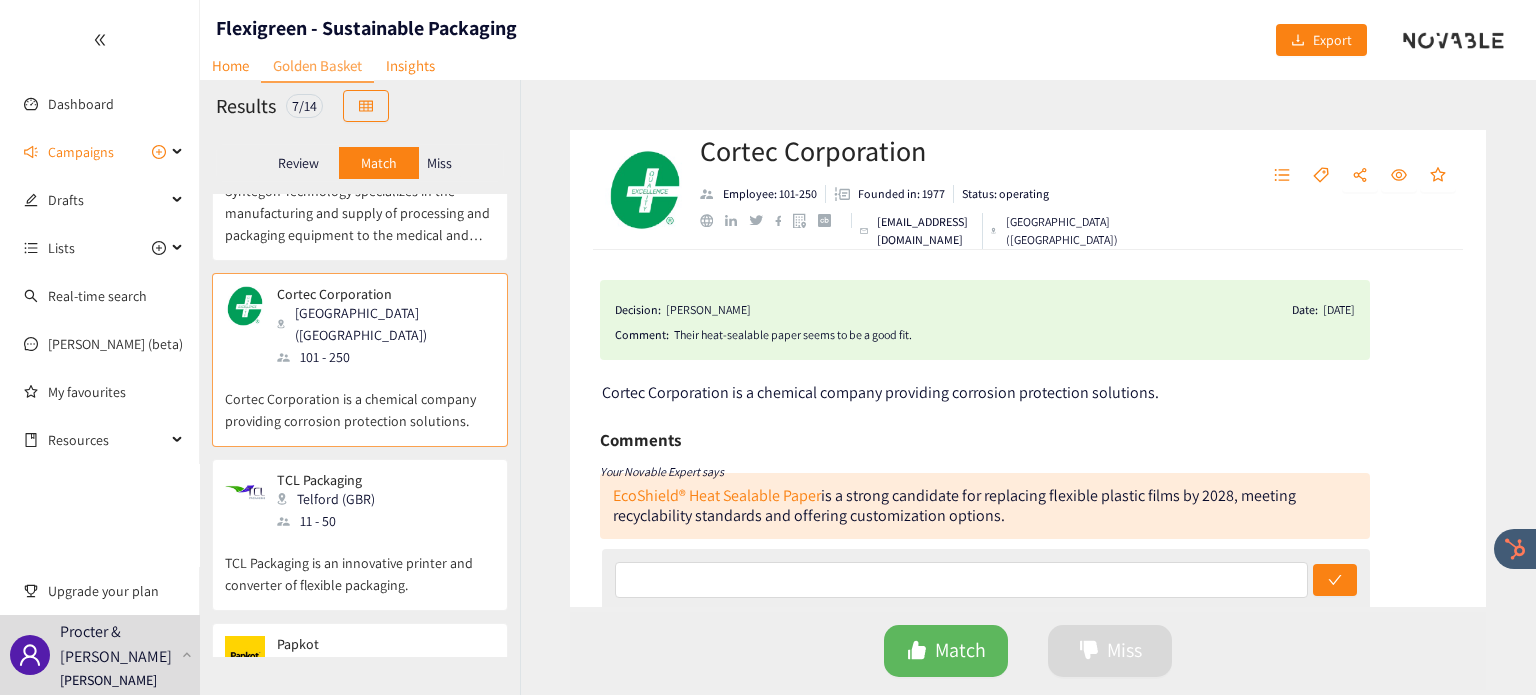 scroll, scrollTop: 410, scrollLeft: 0, axis: vertical 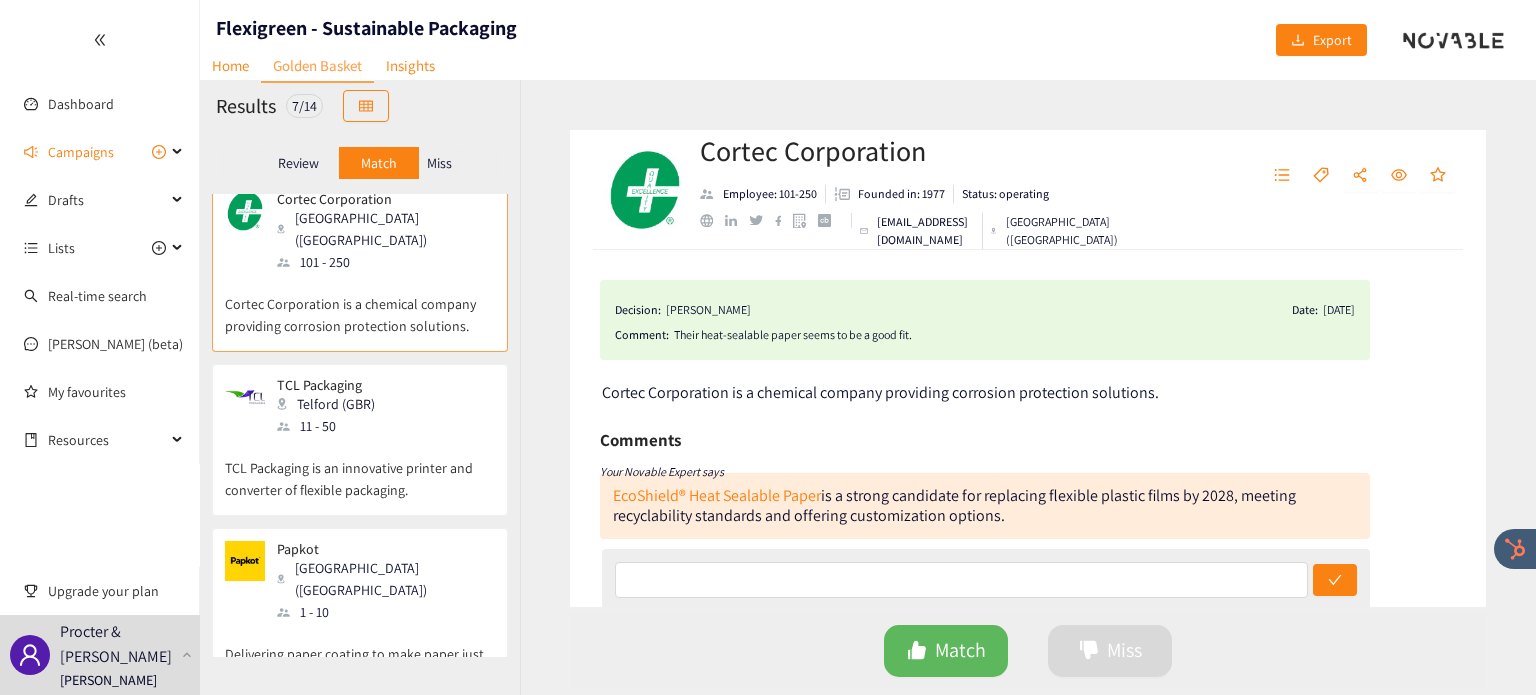 click on "[GEOGRAPHIC_DATA] ([GEOGRAPHIC_DATA])" at bounding box center [385, 579] 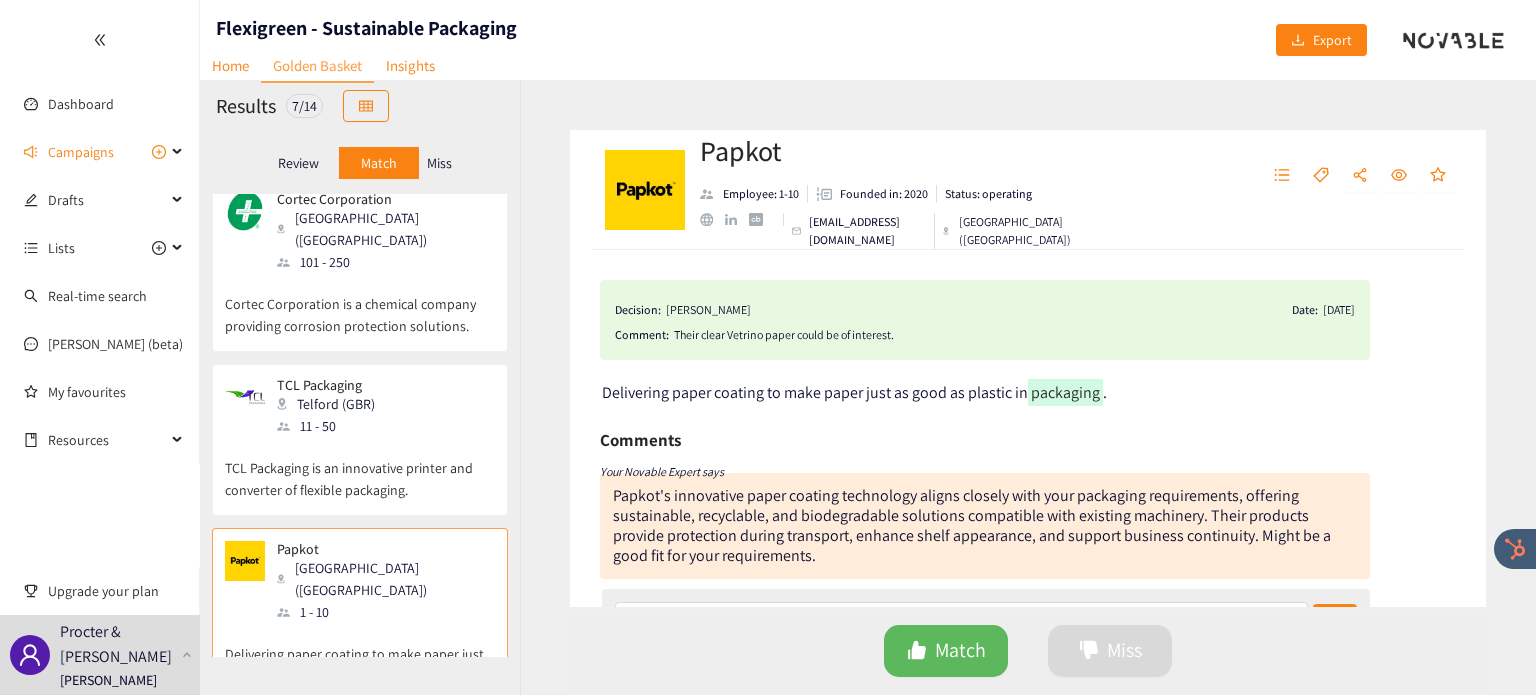 click on "TCL Packaging is an innovative printer and converter of flexible packaging." at bounding box center [360, 469] 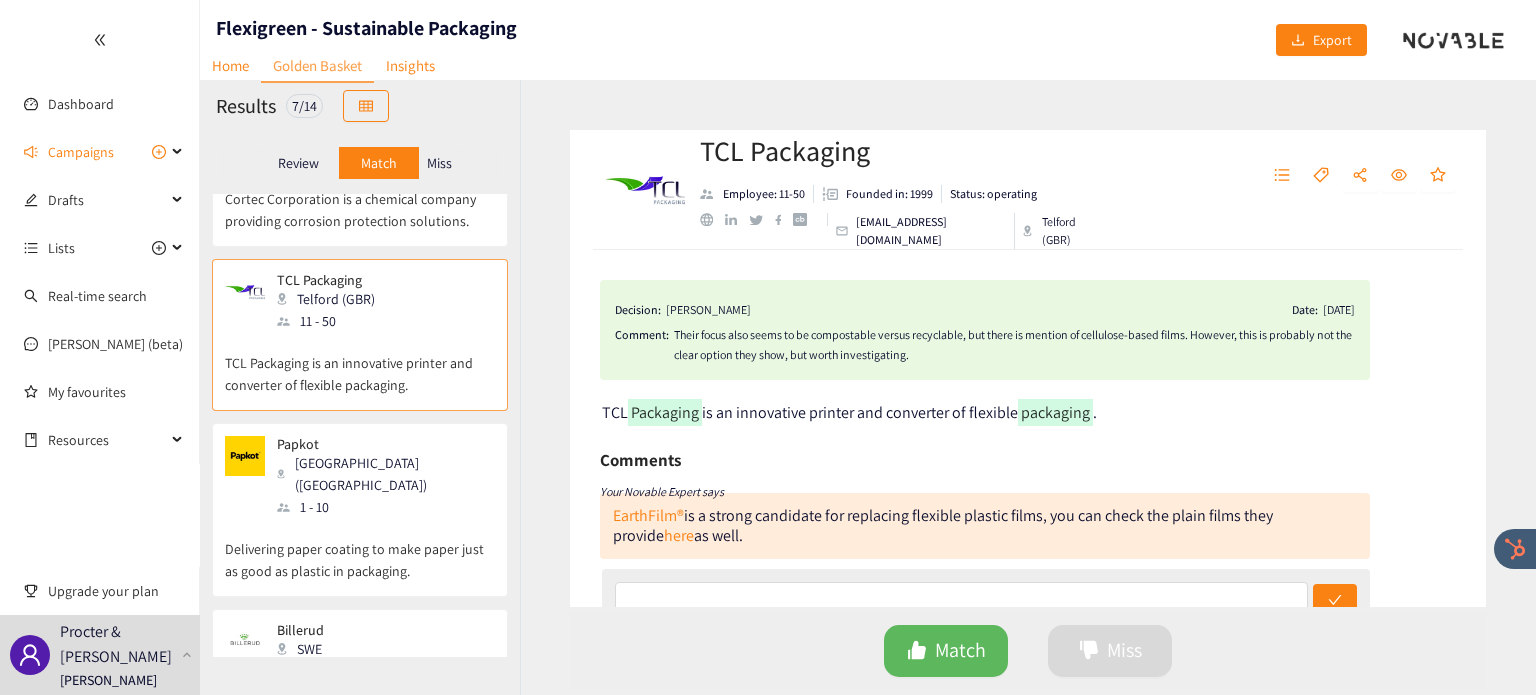 scroll, scrollTop: 514, scrollLeft: 0, axis: vertical 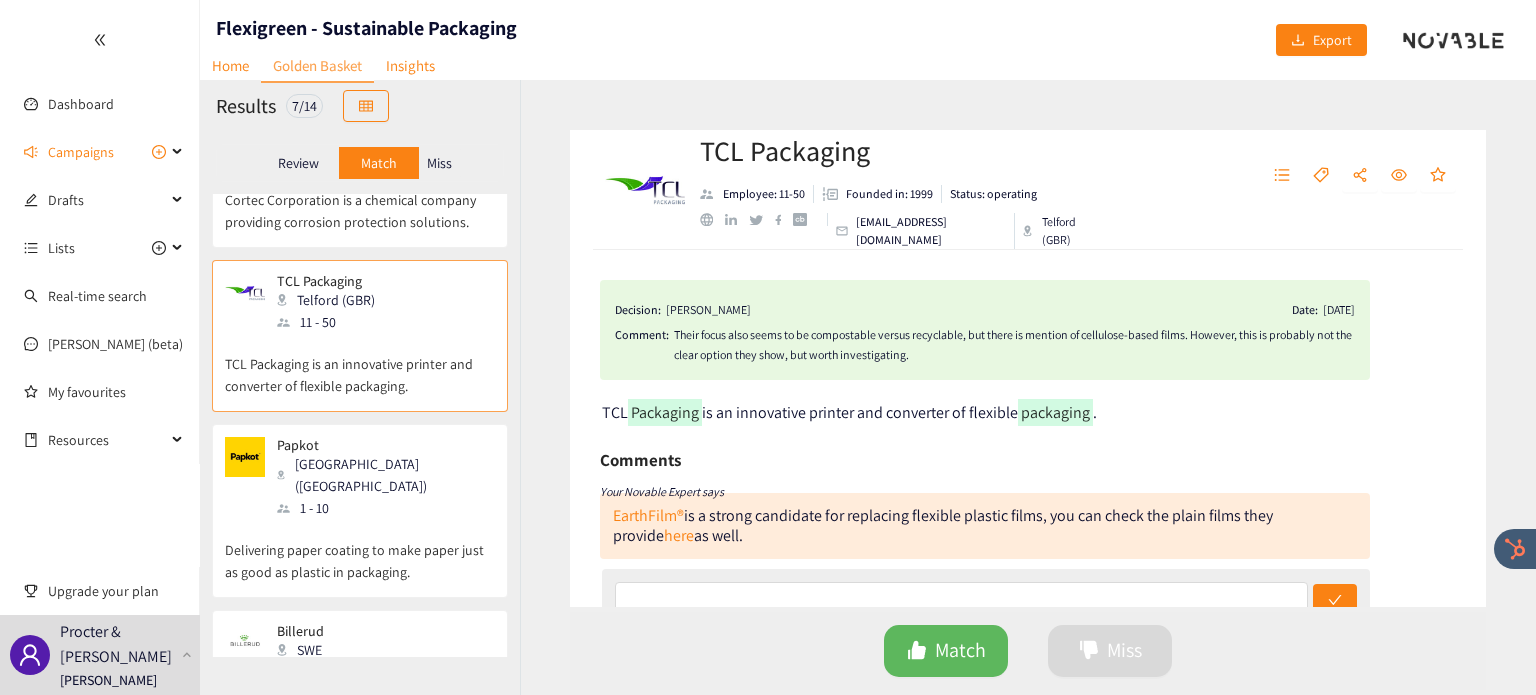 click on "[GEOGRAPHIC_DATA] ([GEOGRAPHIC_DATA])" at bounding box center (385, 475) 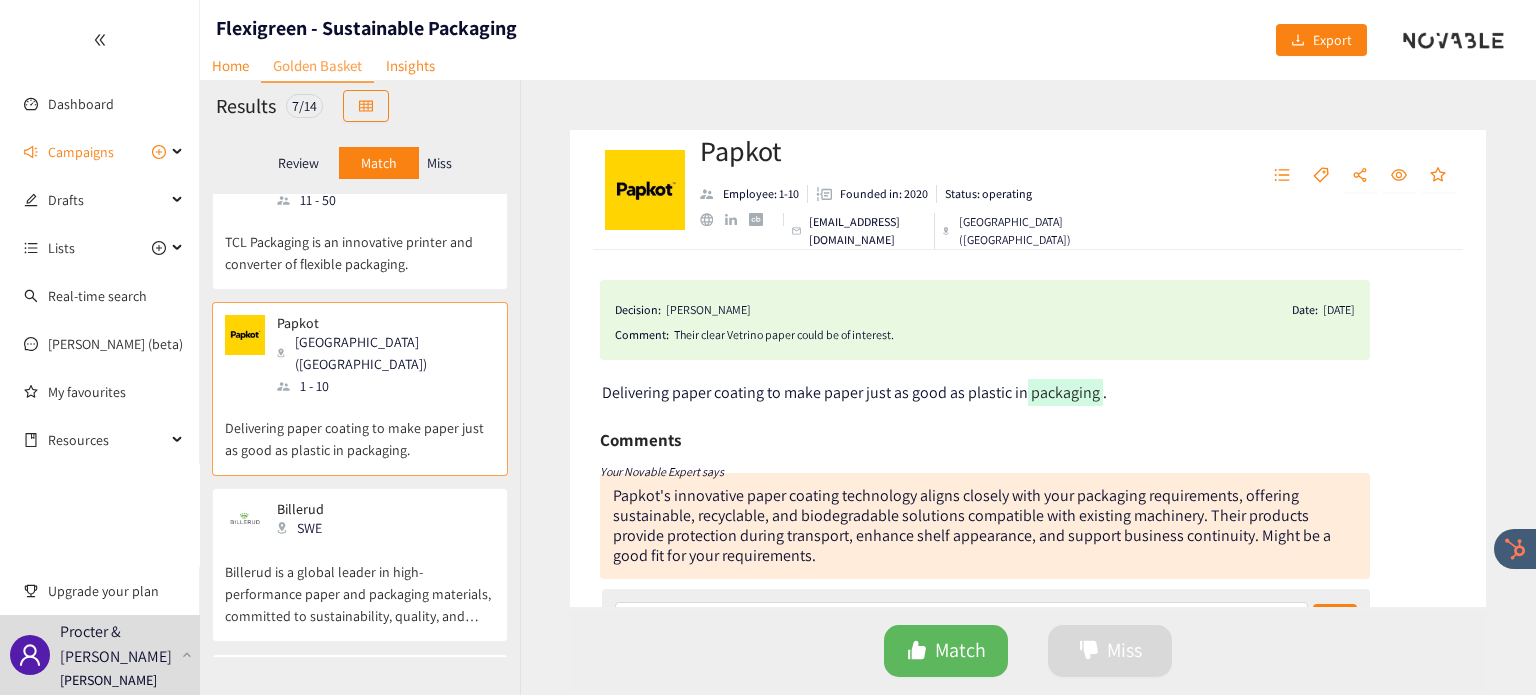 scroll, scrollTop: 639, scrollLeft: 0, axis: vertical 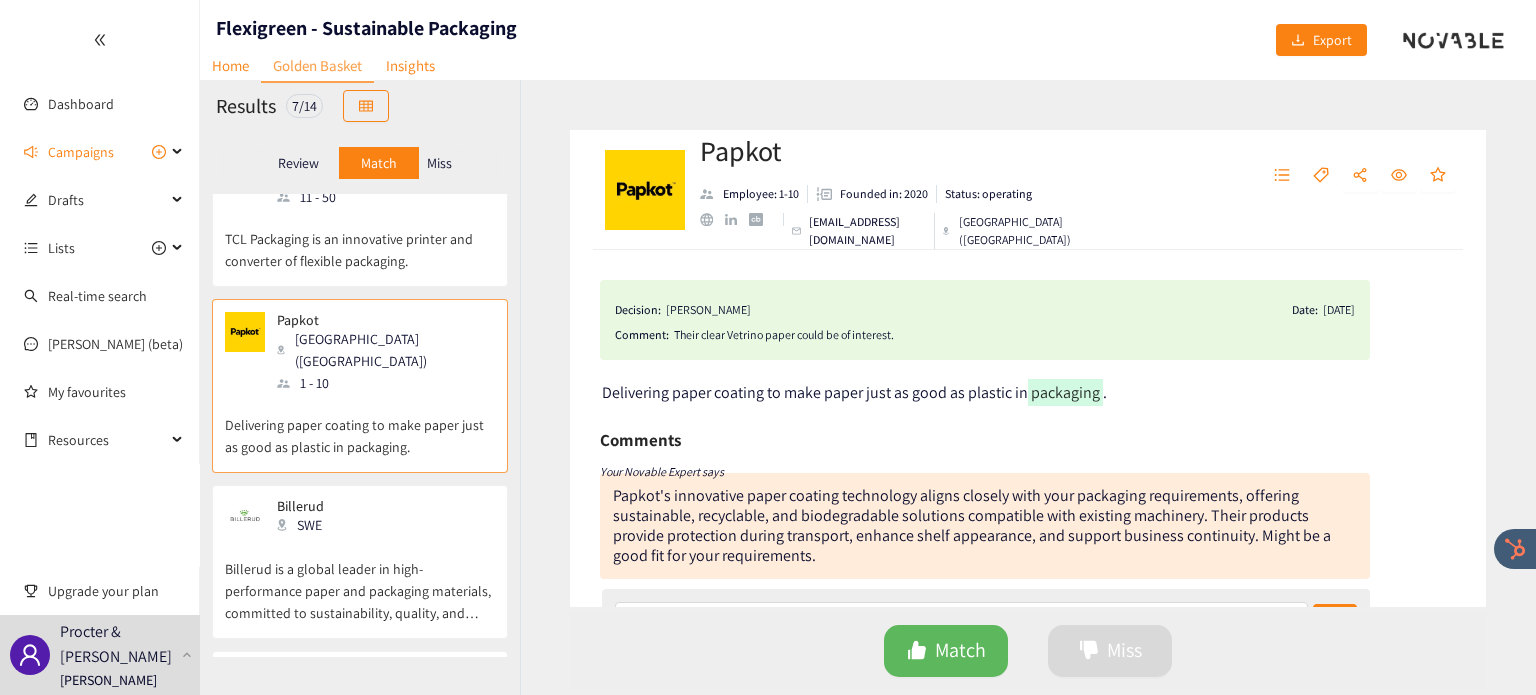 click on "Billerud is a global leader in high-performance paper and packaging materials, committed to sustainability, quality, and customer value. With nine production units in [GEOGRAPHIC_DATA], [GEOGRAPHIC_DATA], and the [GEOGRAPHIC_DATA], the company serves customers in over 100 countries, offering renewable and recyclable products made from responsibly managed forests." at bounding box center (360, 581) 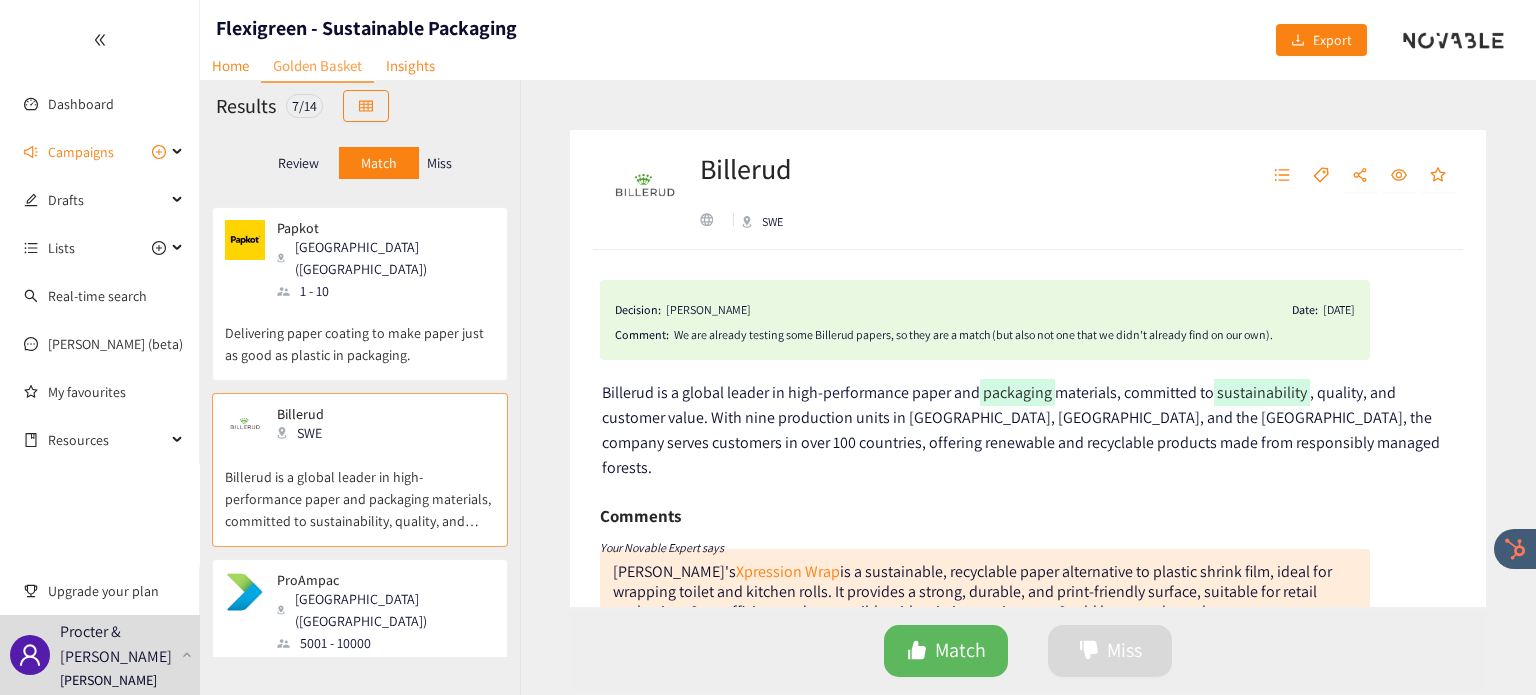 scroll, scrollTop: 749, scrollLeft: 0, axis: vertical 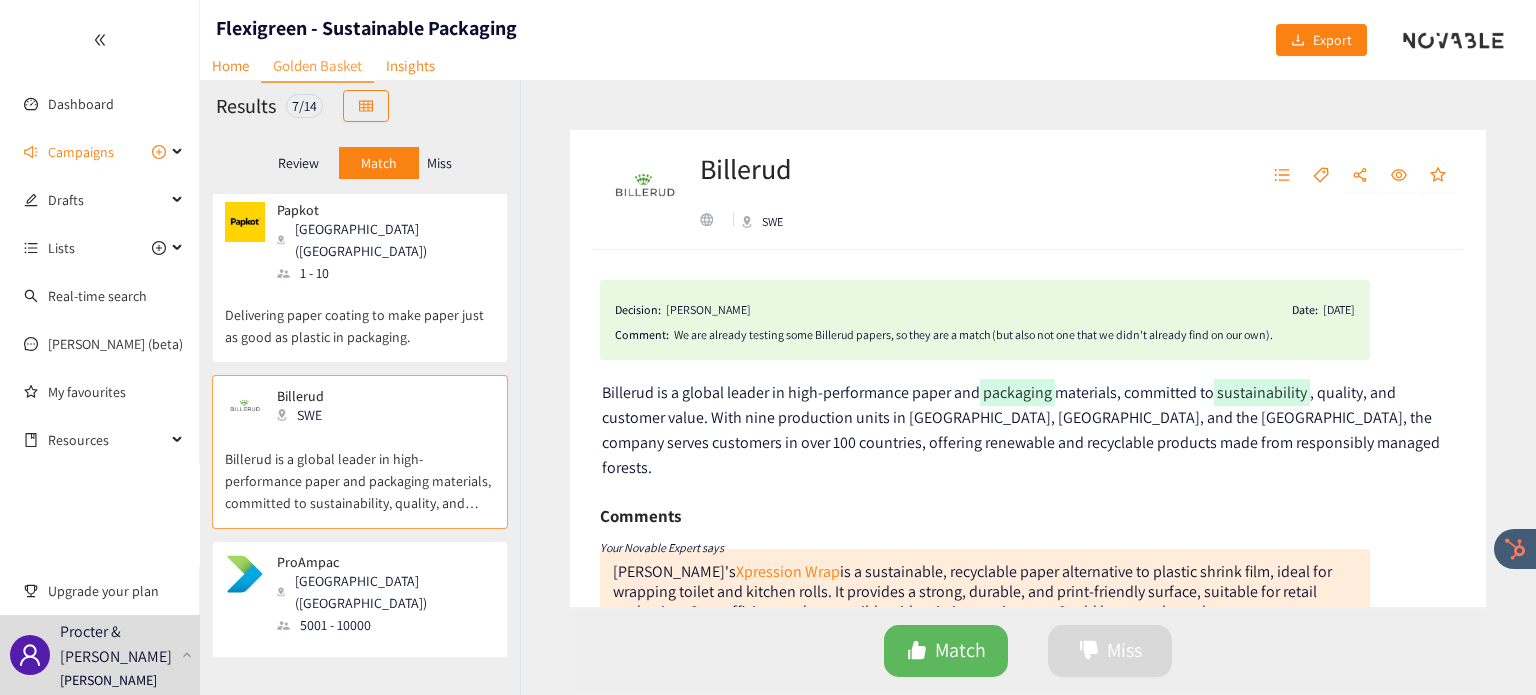 click on "5001 - 10000" at bounding box center (385, 625) 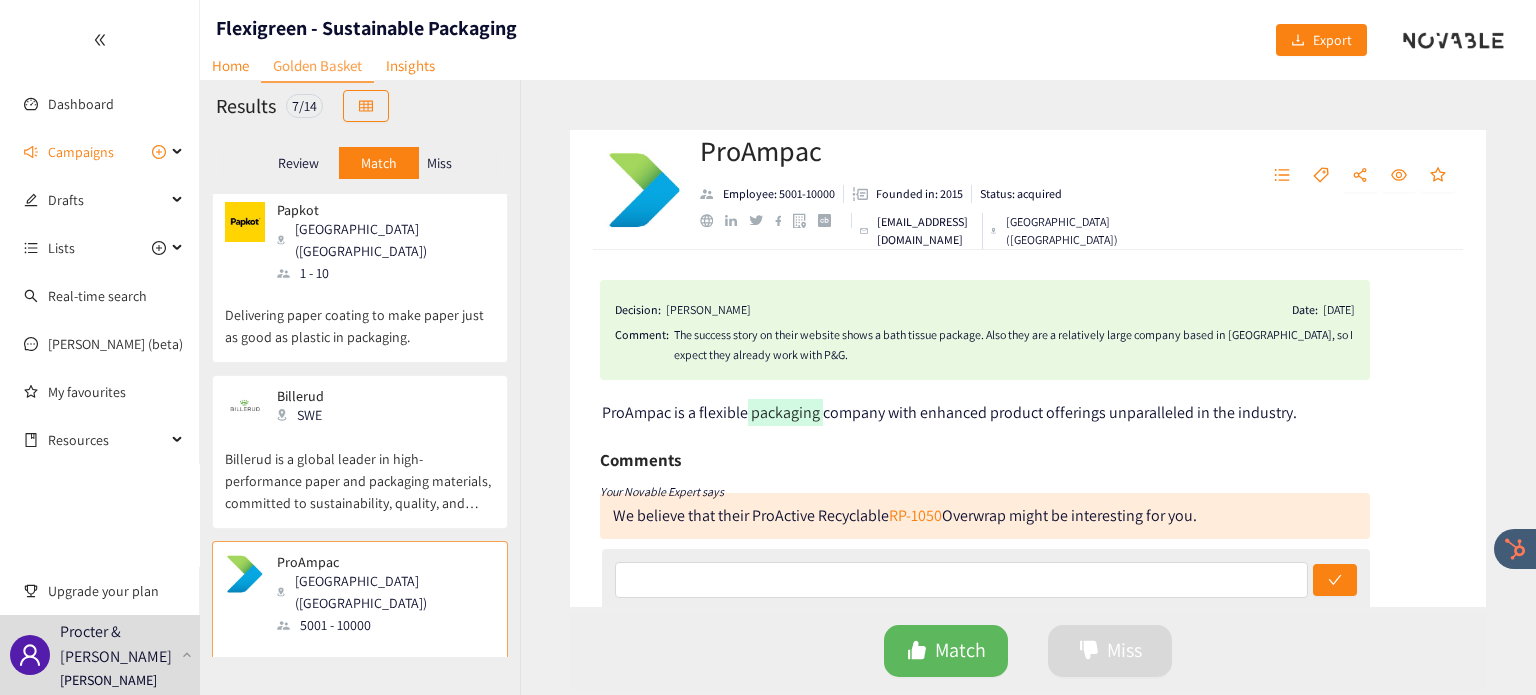 click on "Miss" at bounding box center (439, 163) 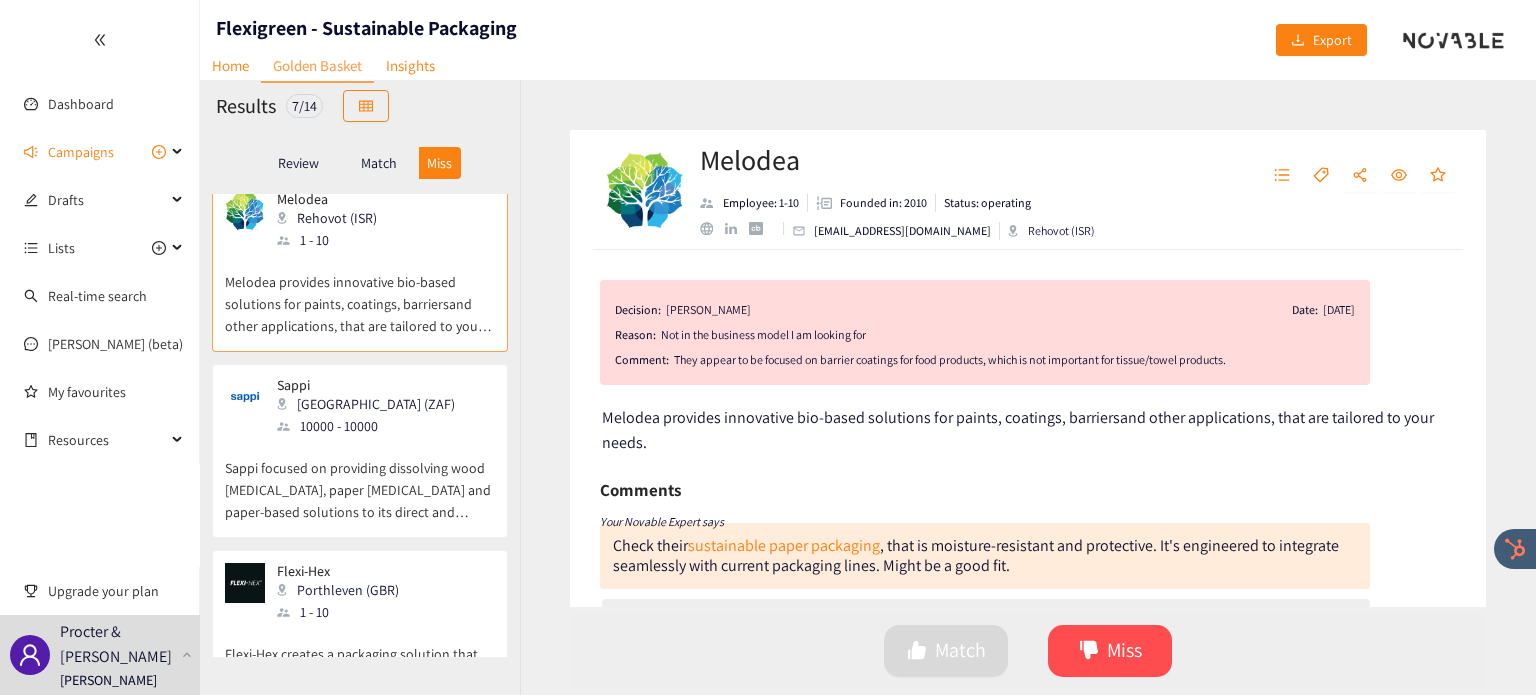 scroll, scrollTop: 0, scrollLeft: 0, axis: both 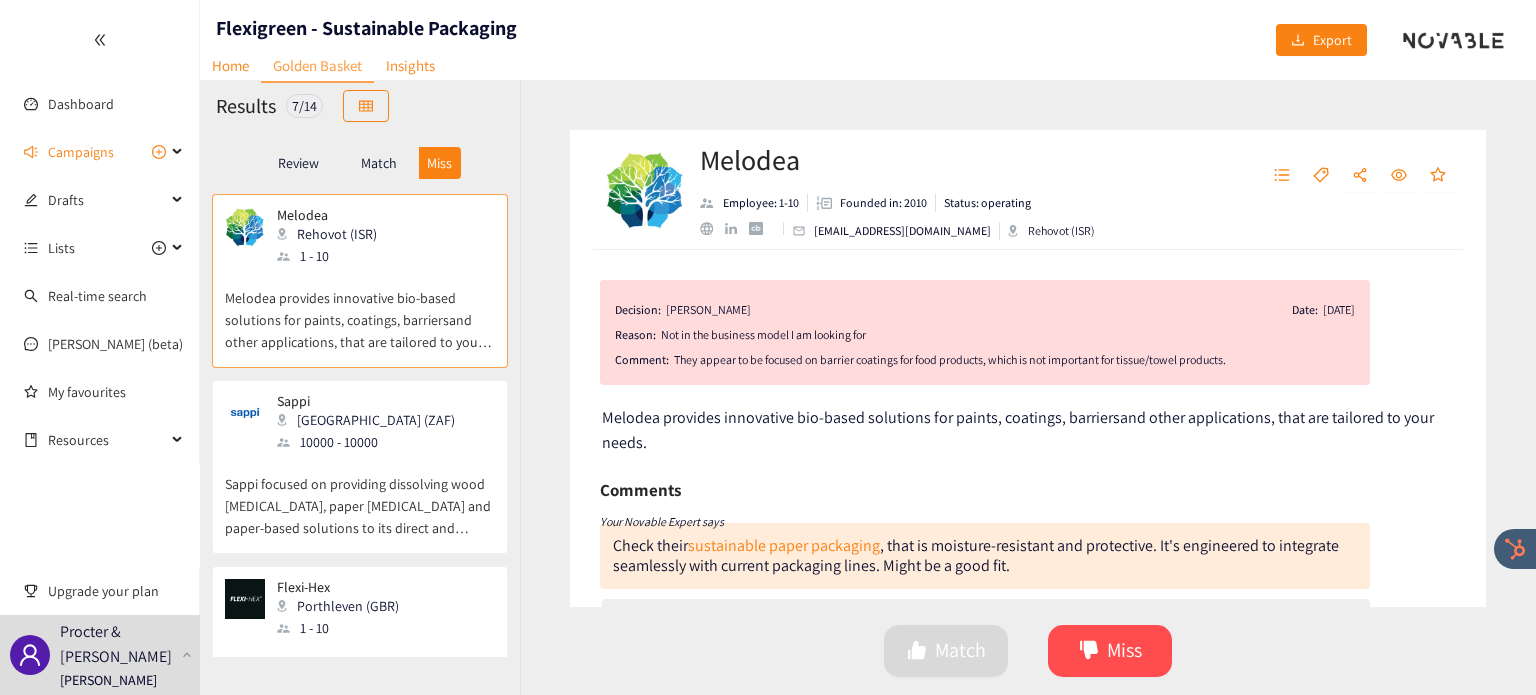 click on "Sappi focused on providing dissolving wood [MEDICAL_DATA], paper [MEDICAL_DATA] and paper-based solutions to its direct and indirect customers." at bounding box center (360, 496) 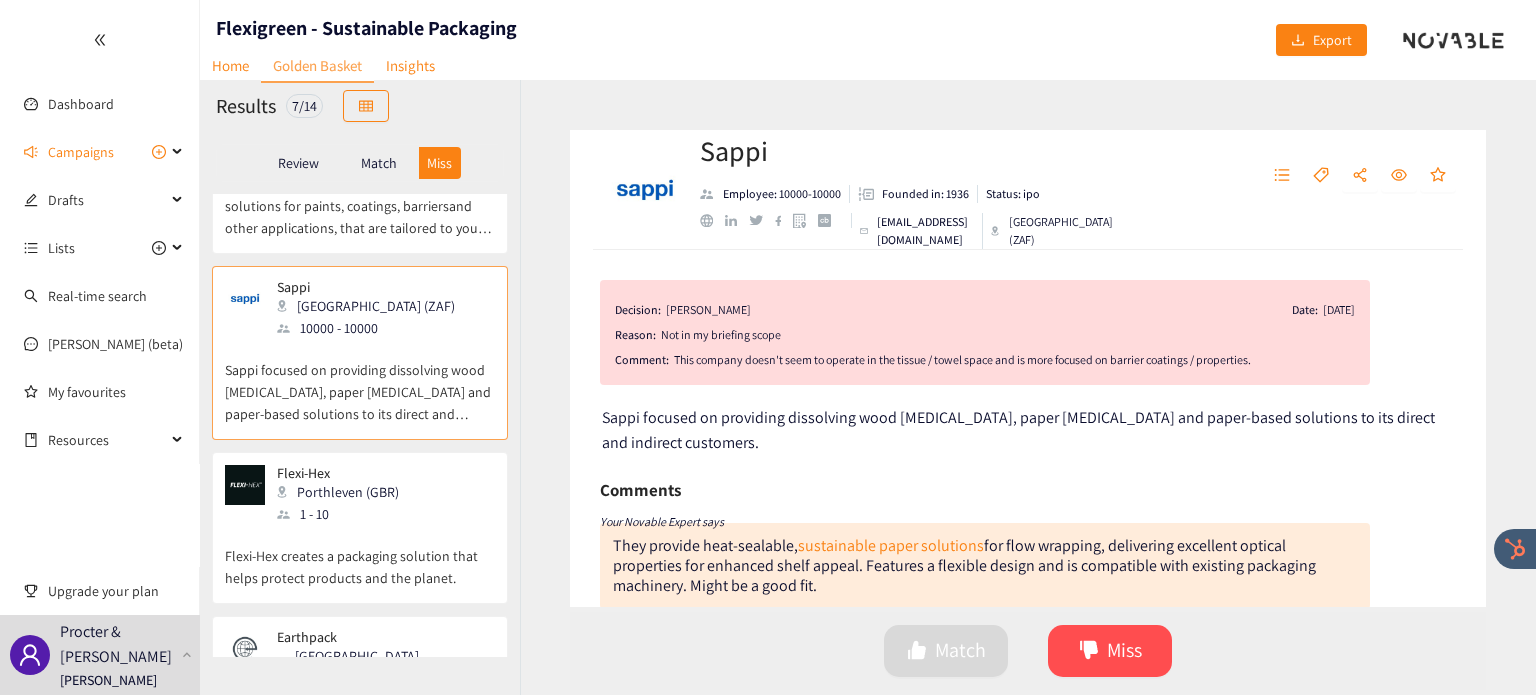scroll, scrollTop: 128, scrollLeft: 0, axis: vertical 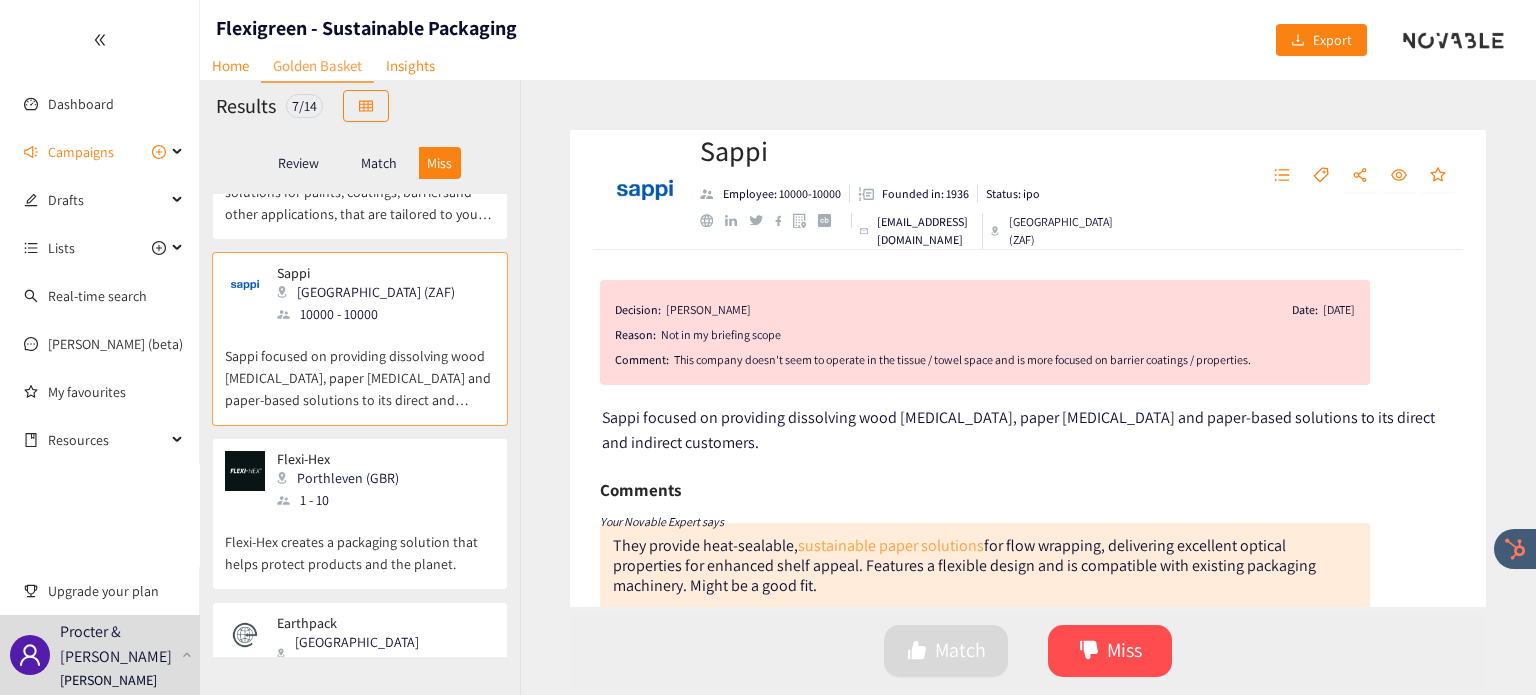 click on "sustainable paper solutions" at bounding box center [891, 545] 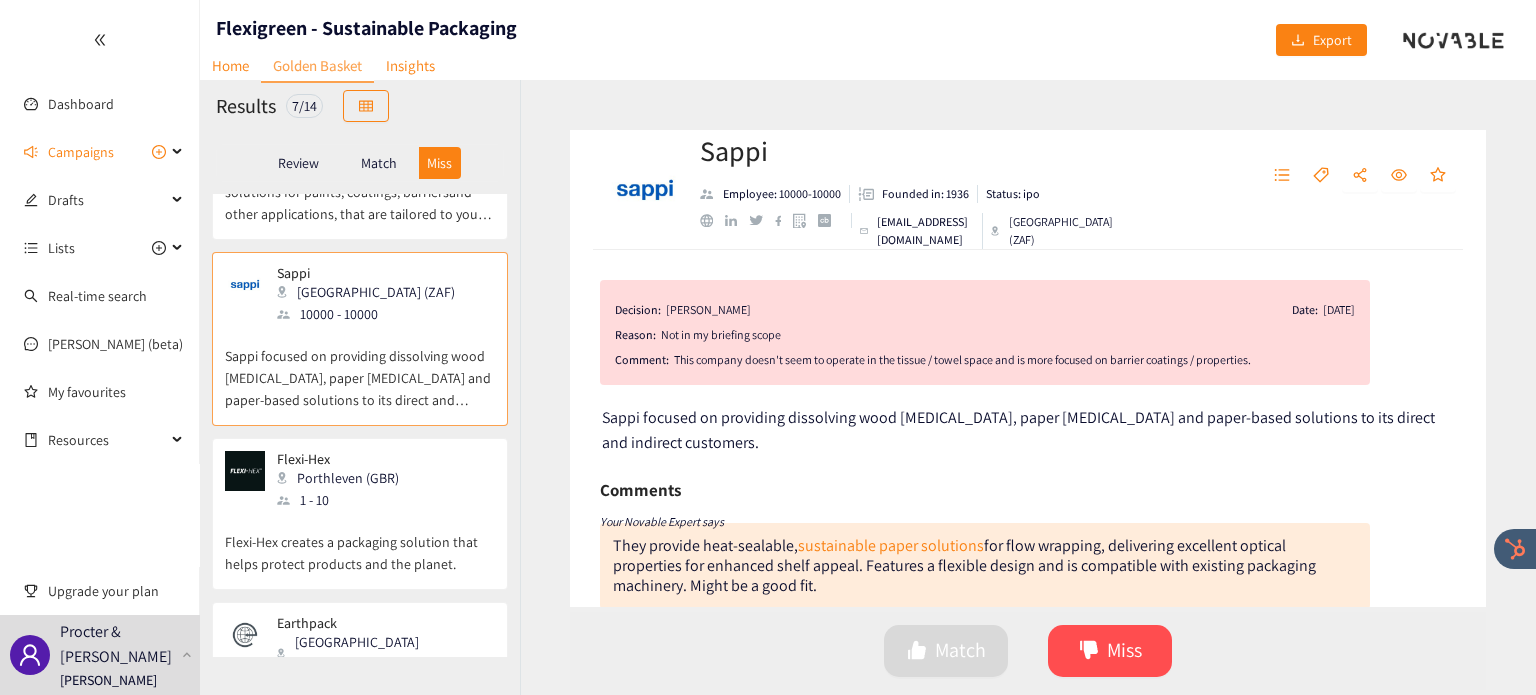 click on "Flexi-Hex creates a packaging solution that helps protect products and the planet." at bounding box center (360, 543) 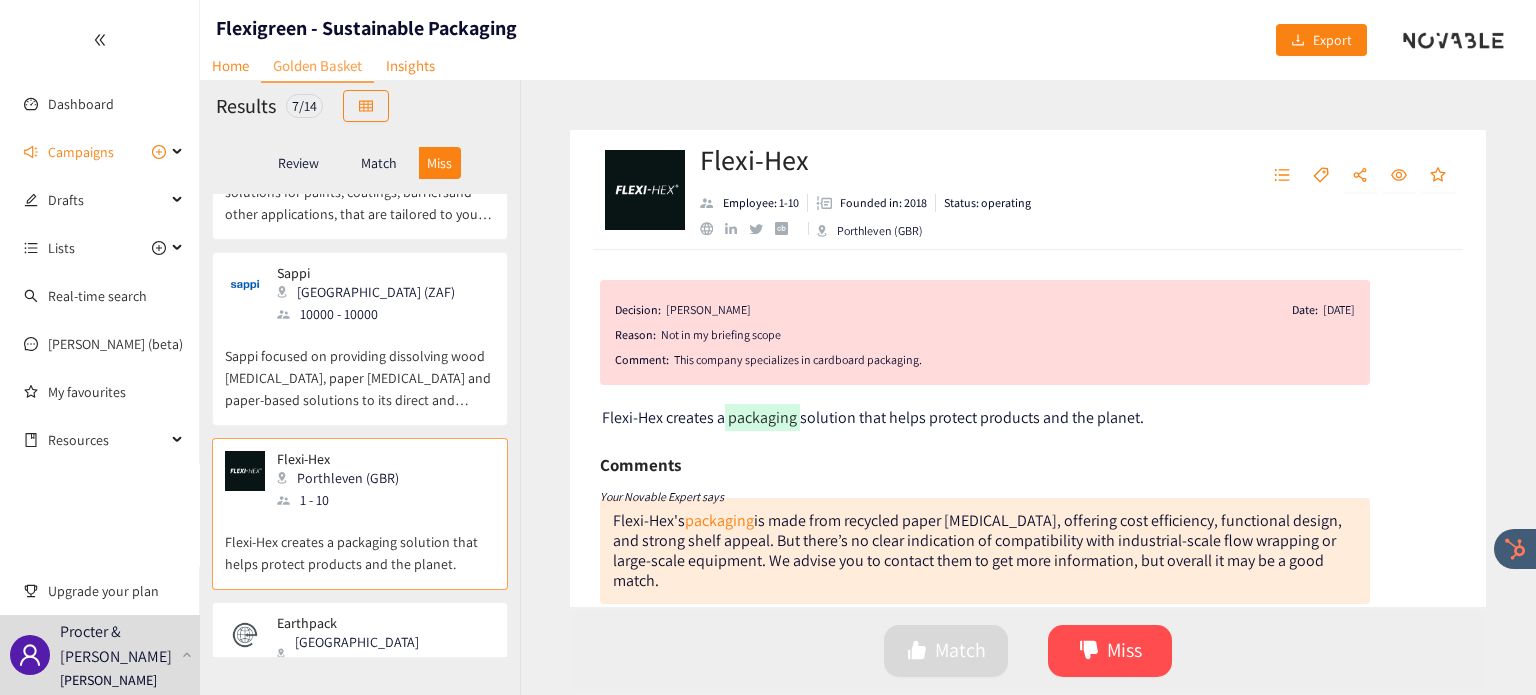 click on "Sappi   [GEOGRAPHIC_DATA] (ZAF)     10000 - 10000 Sappi focused on providing dissolving wood [MEDICAL_DATA], paper [MEDICAL_DATA] and paper-based solutions to its direct and indirect customers." at bounding box center [360, 345] 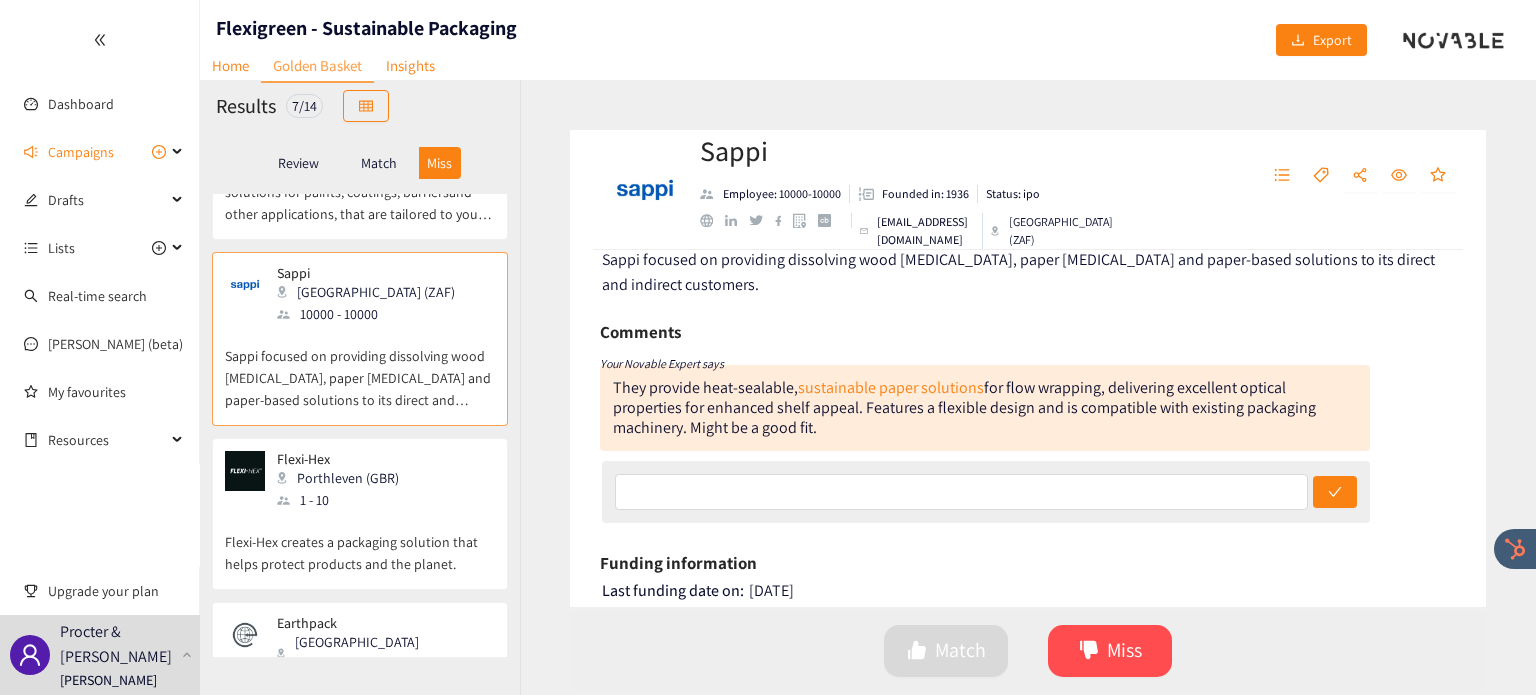 scroll, scrollTop: 156, scrollLeft: 0, axis: vertical 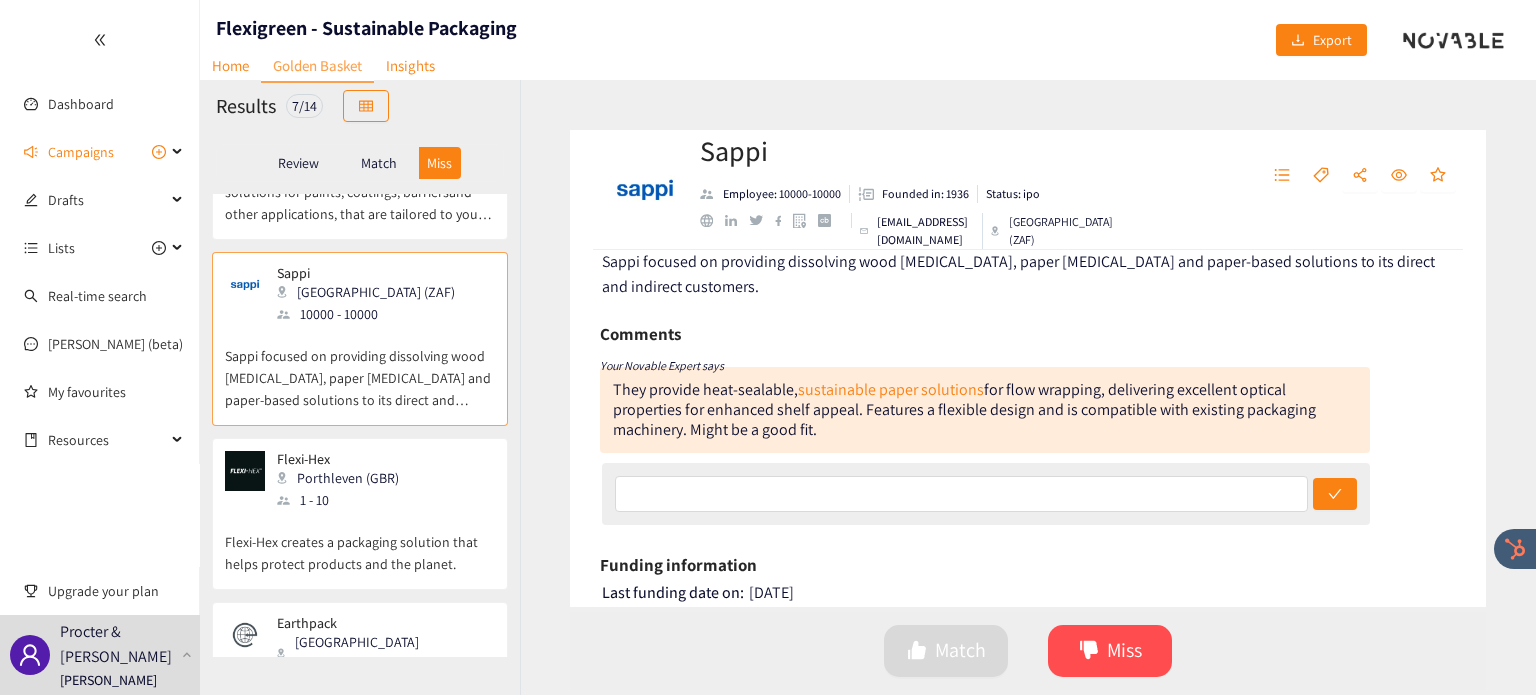 click on "1 - 10" at bounding box center (344, 500) 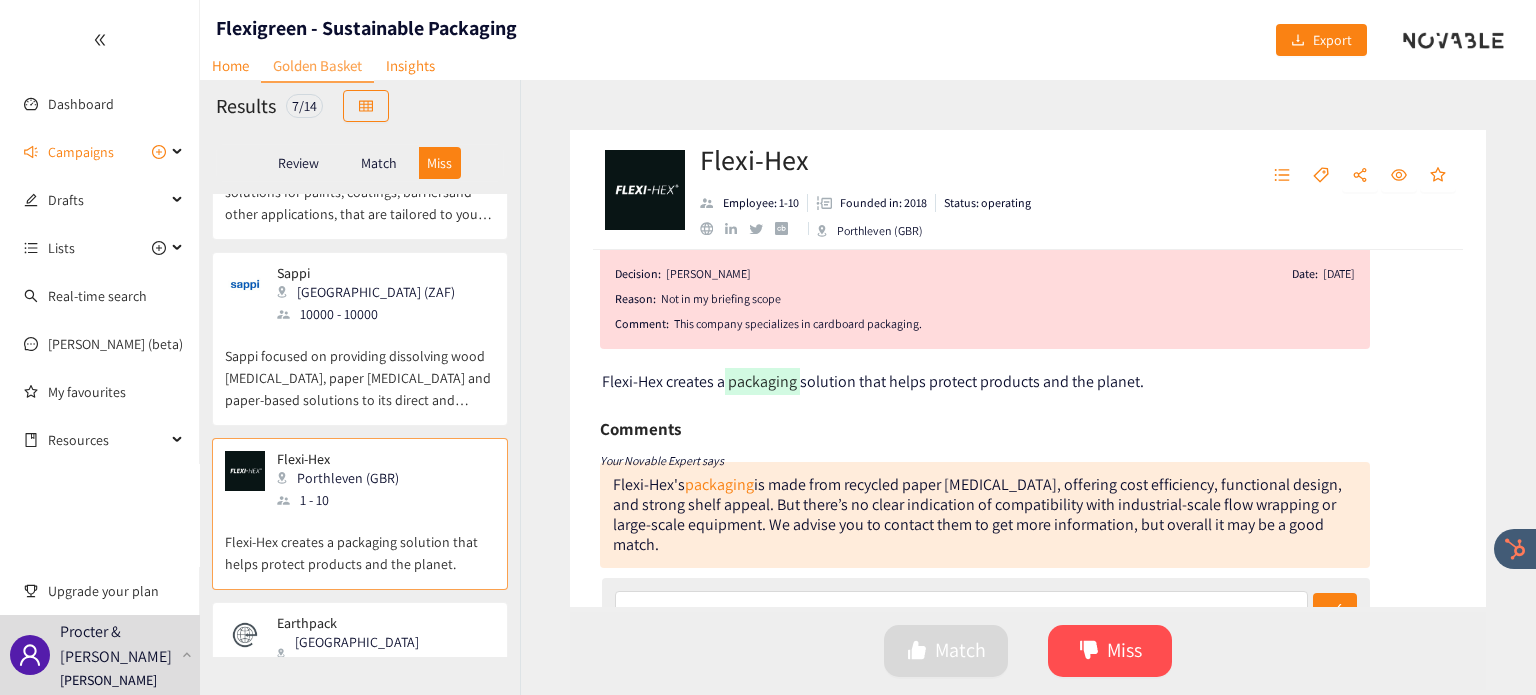 scroll, scrollTop: 32, scrollLeft: 0, axis: vertical 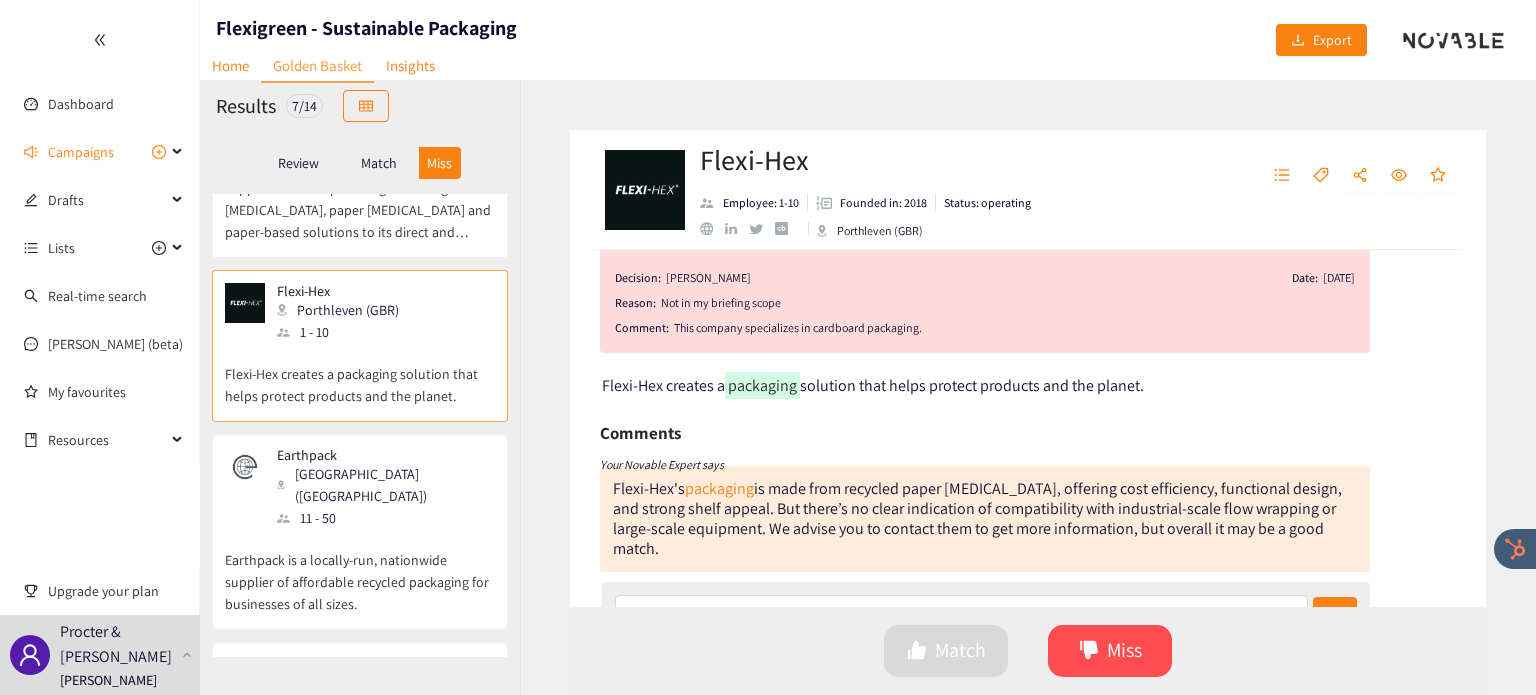 click on "Earthpack is a locally-run, nationwide supplier of affordable recycled packaging for businesses of all sizes." at bounding box center (360, 572) 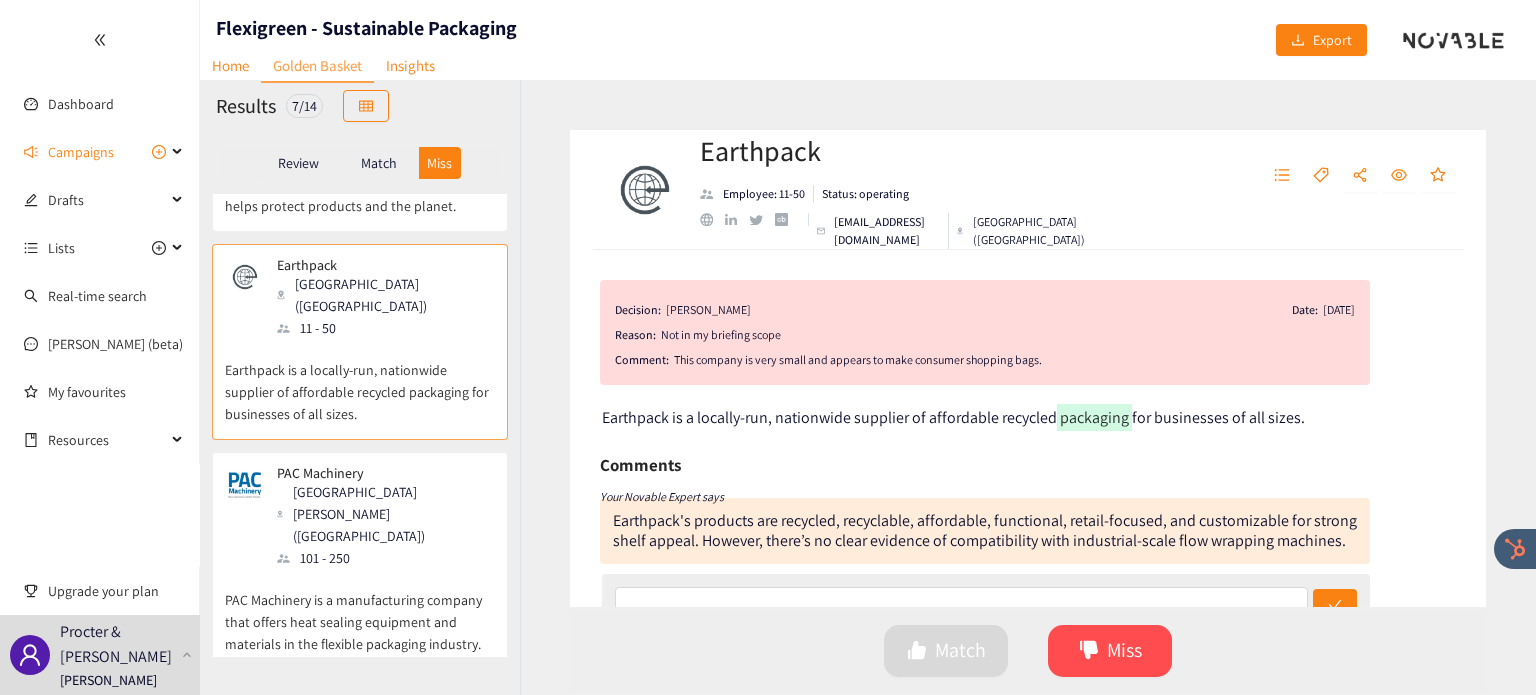scroll, scrollTop: 488, scrollLeft: 0, axis: vertical 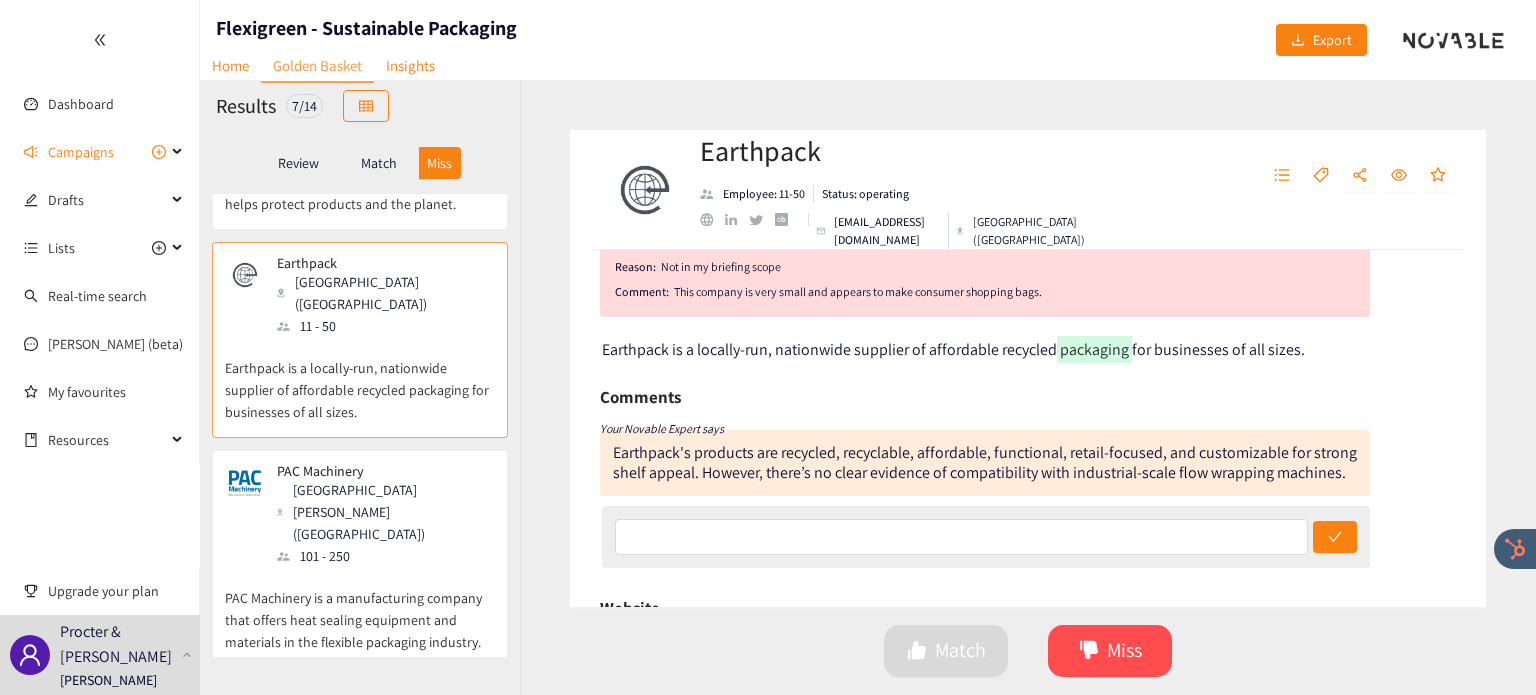 click on "PAC Machinery is a manufacturing company that offers heat sealing equipment and materials in the flexible packaging industry." at bounding box center (360, 610) 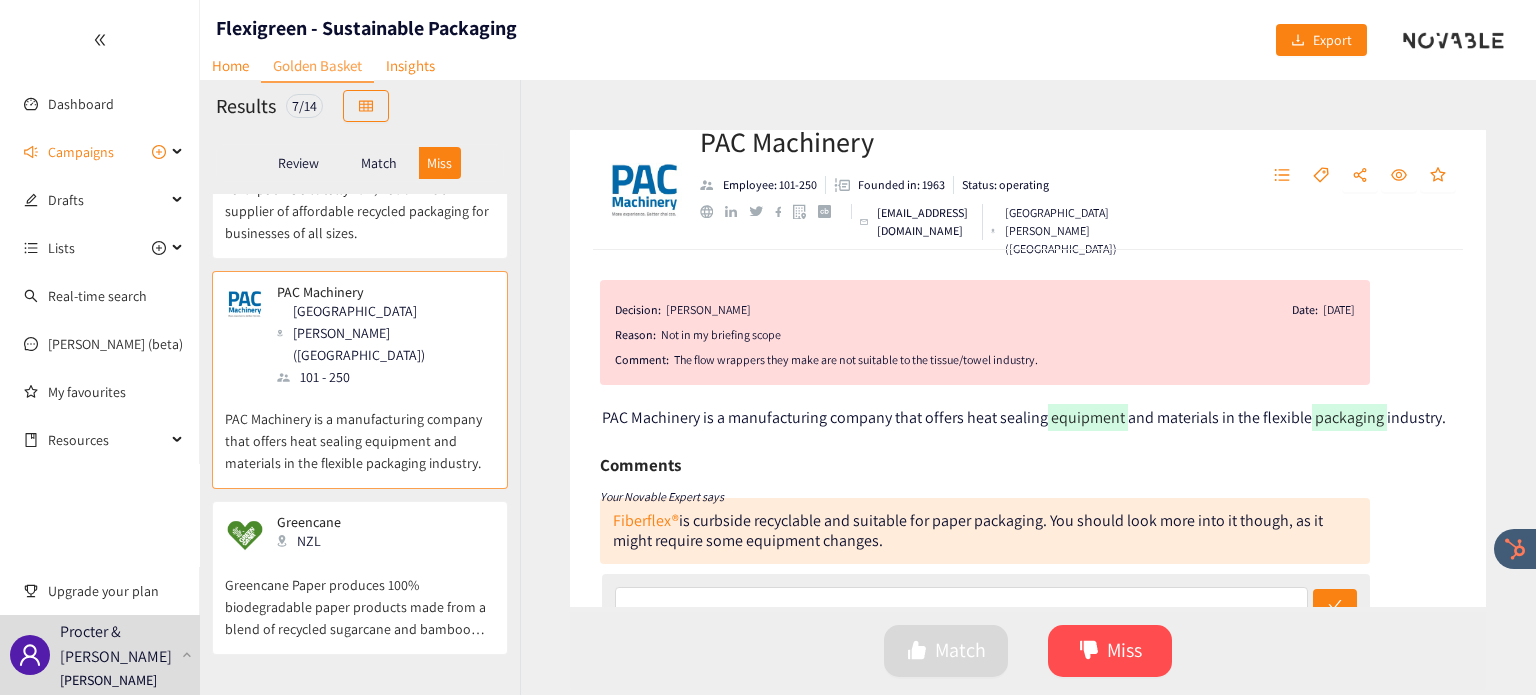 scroll, scrollTop: 668, scrollLeft: 0, axis: vertical 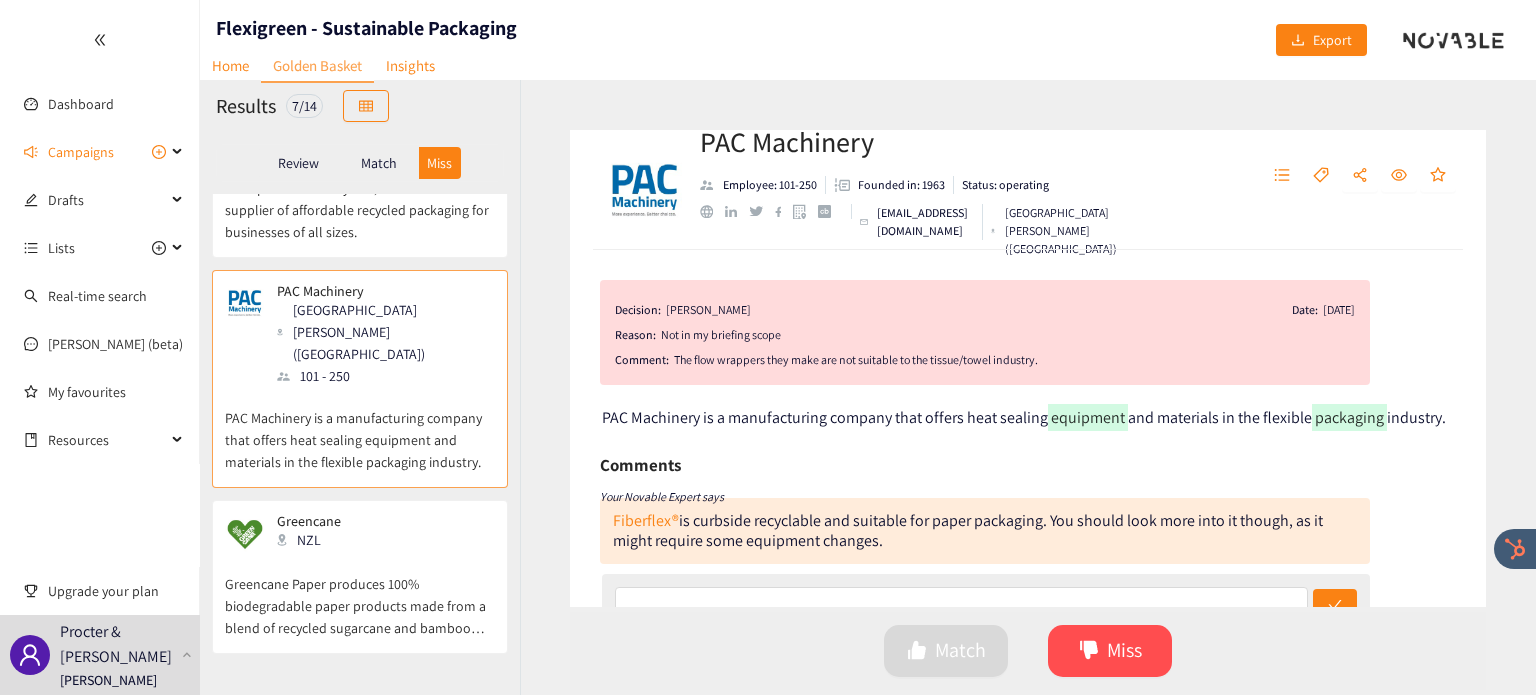 click on "Greencane Paper produces 100% biodegradable paper products made from a blend of recycled sugarcane and bamboo fibers, with 30% certified sustainable wood [MEDICAL_DATA]." at bounding box center (360, 596) 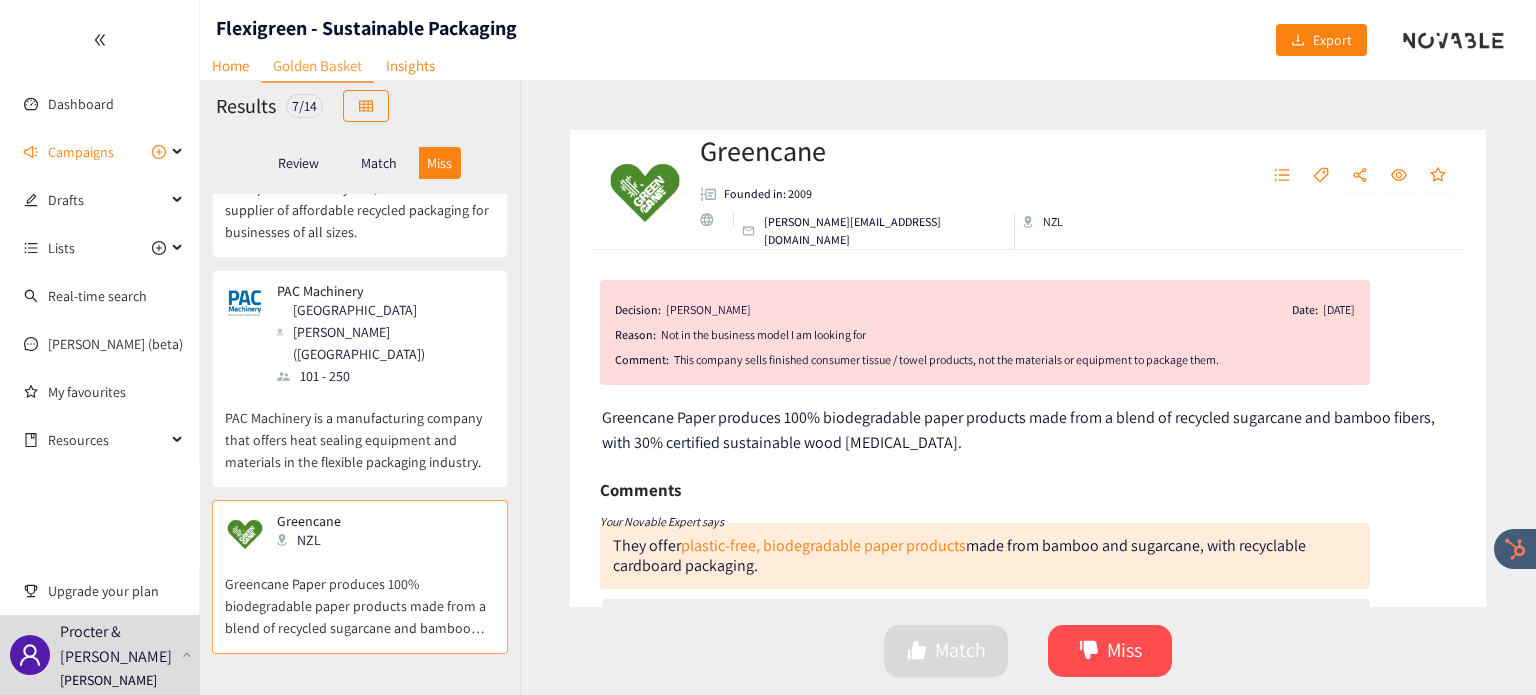 scroll, scrollTop: 772, scrollLeft: 0, axis: vertical 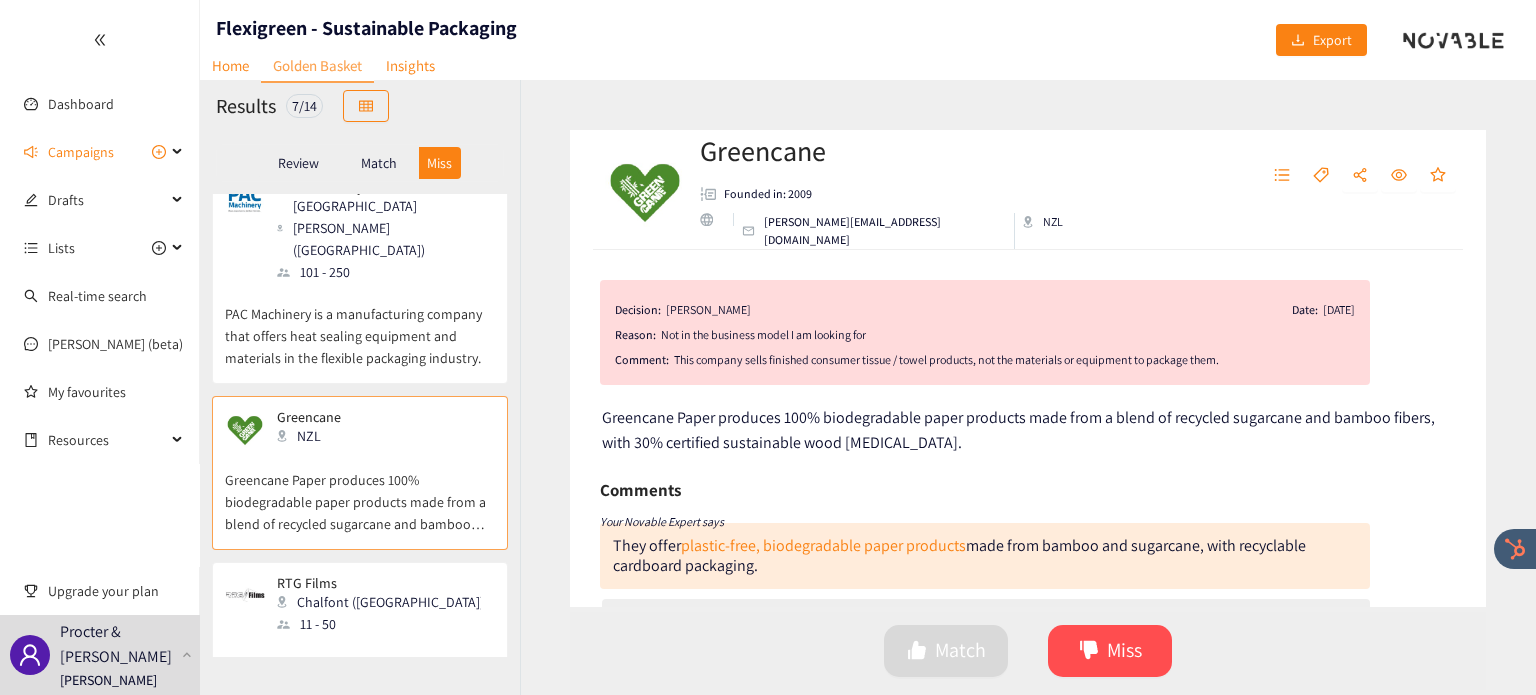click on "RTG Films   Chalfont ([GEOGRAPHIC_DATA])     11 - 50" at bounding box center (360, 605) 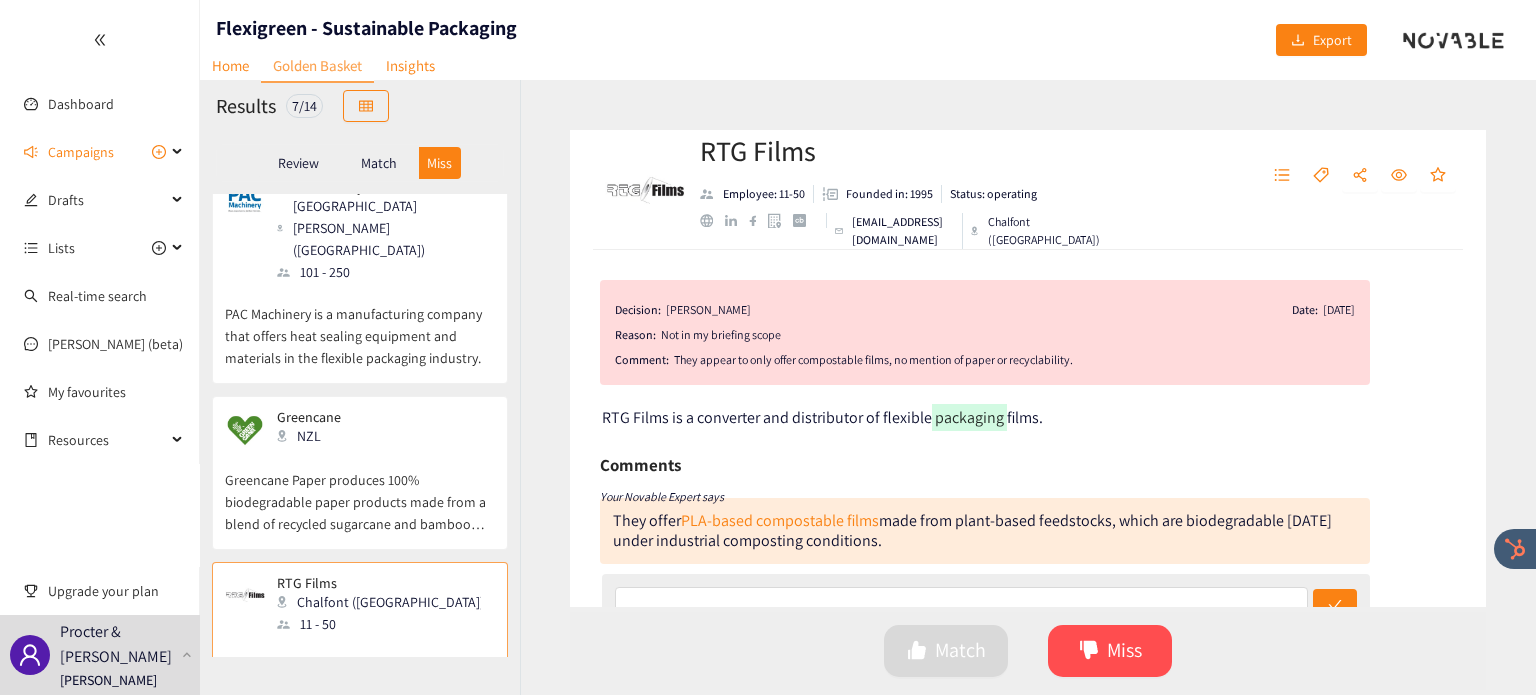 click on "Review" at bounding box center (299, 163) 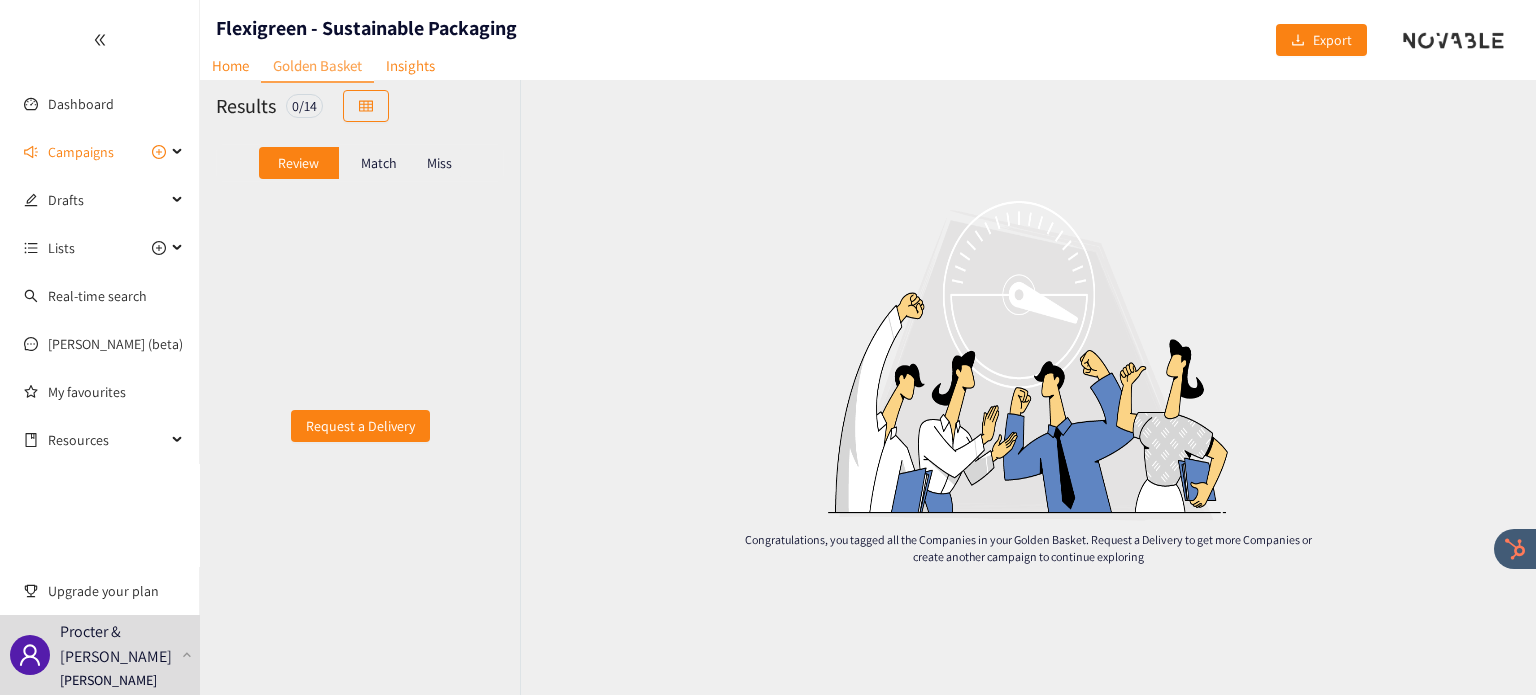 scroll, scrollTop: 0, scrollLeft: 0, axis: both 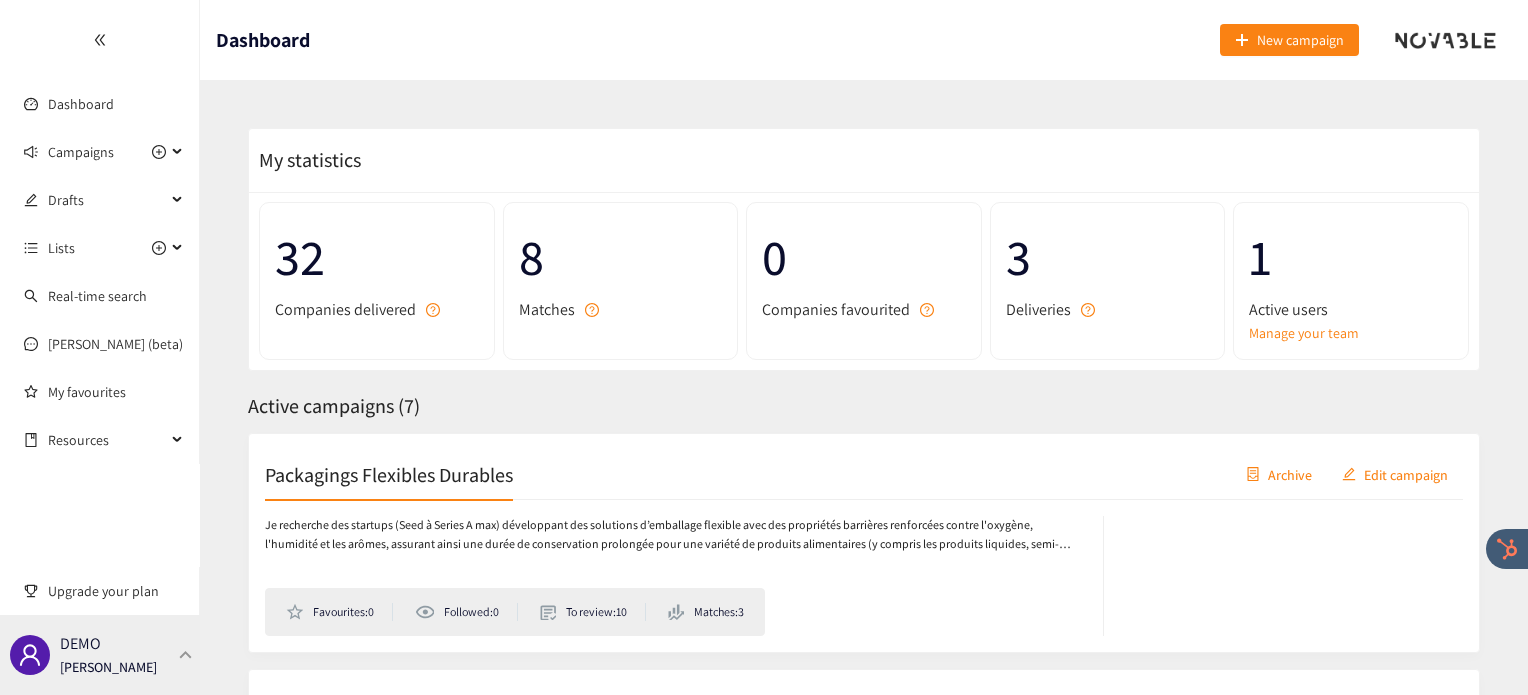 click at bounding box center (186, 654) 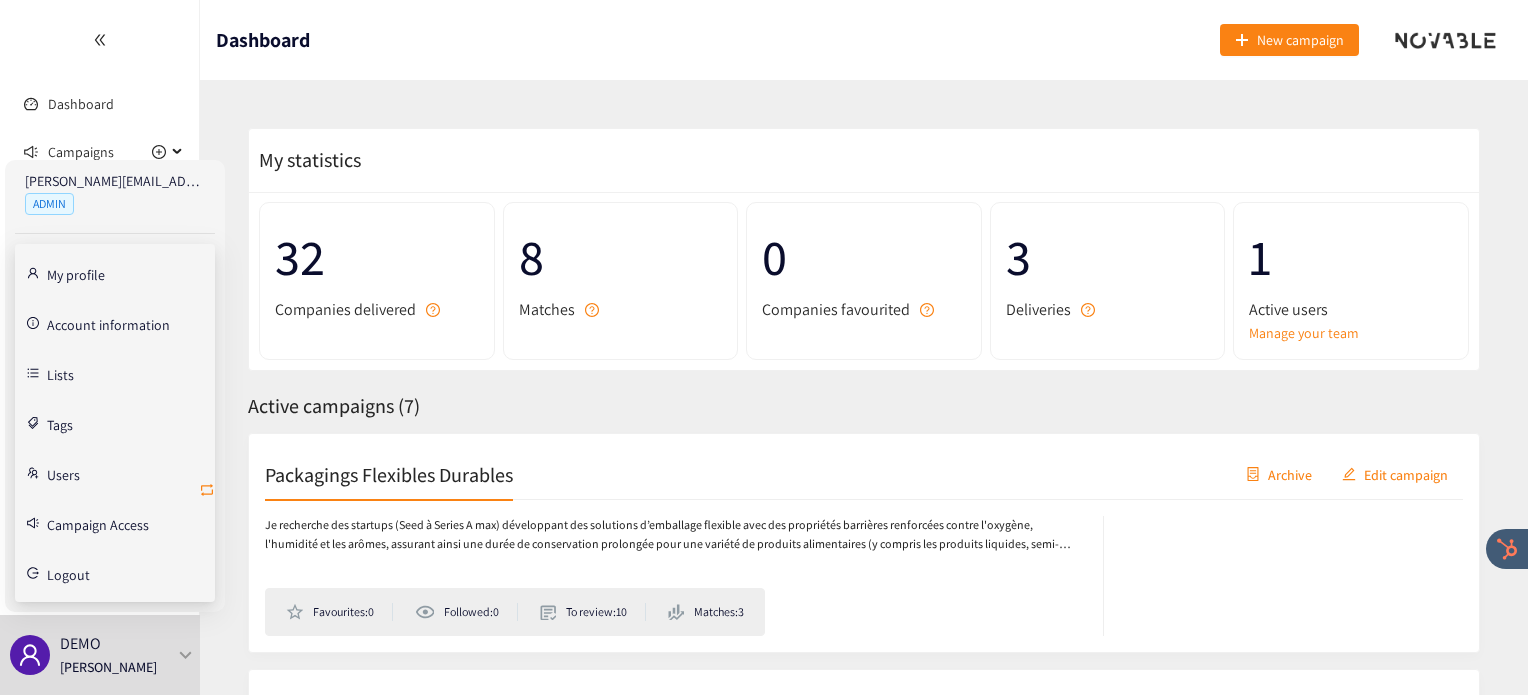click 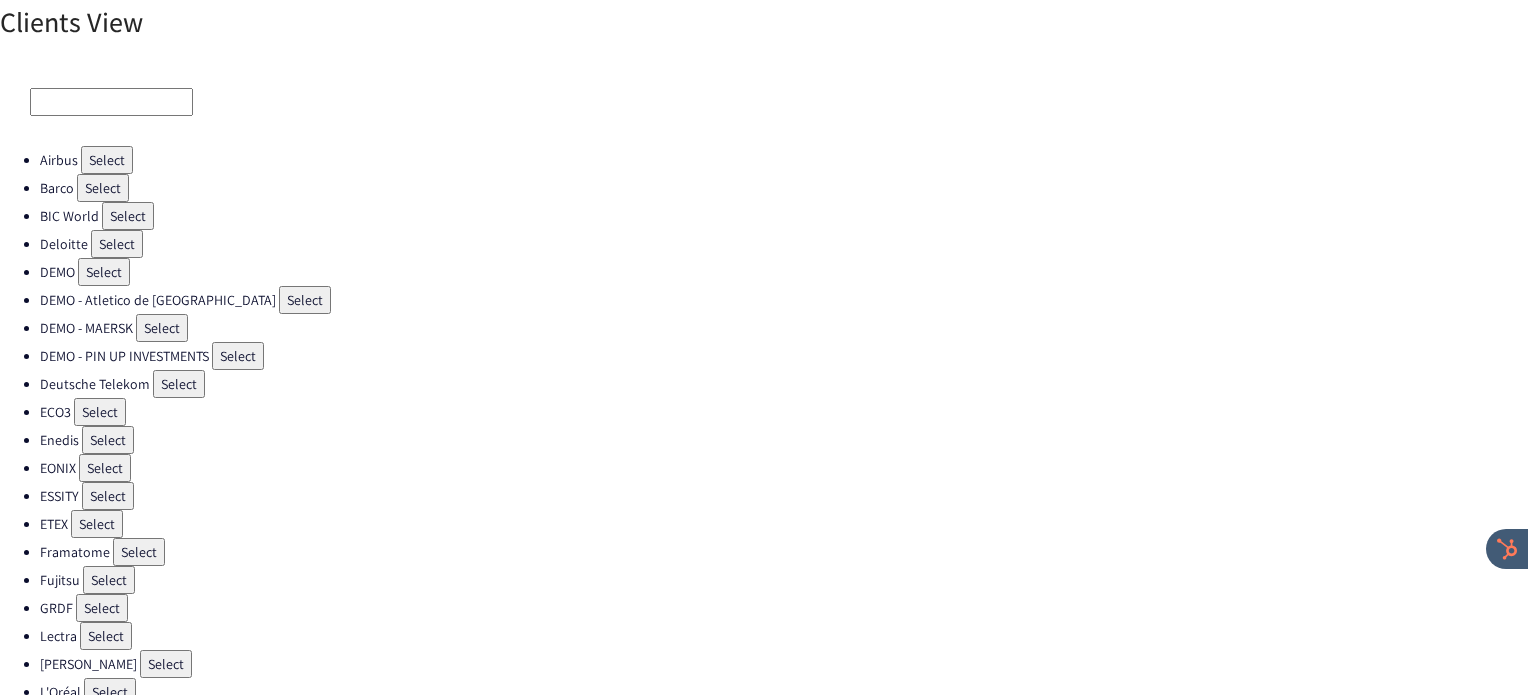 scroll, scrollTop: 456, scrollLeft: 0, axis: vertical 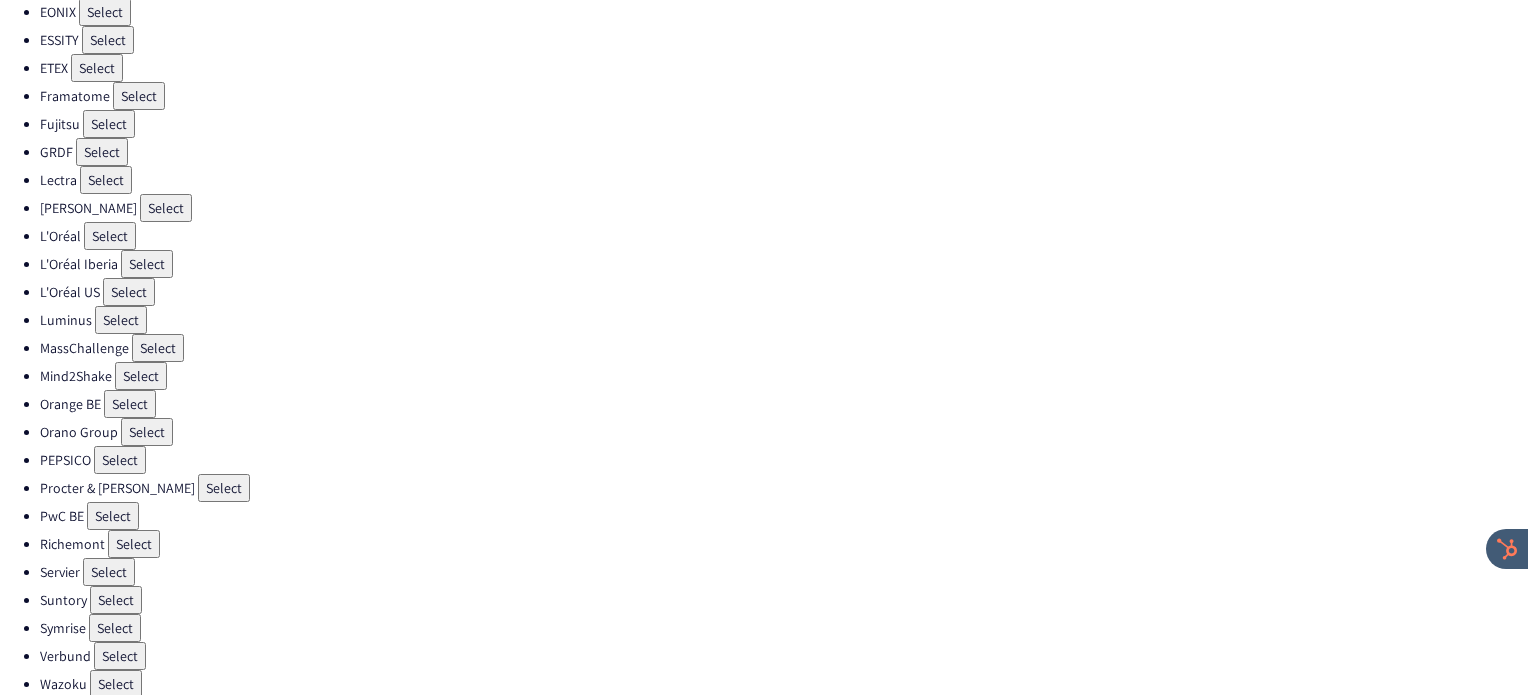 click on "Select" at bounding box center [224, 488] 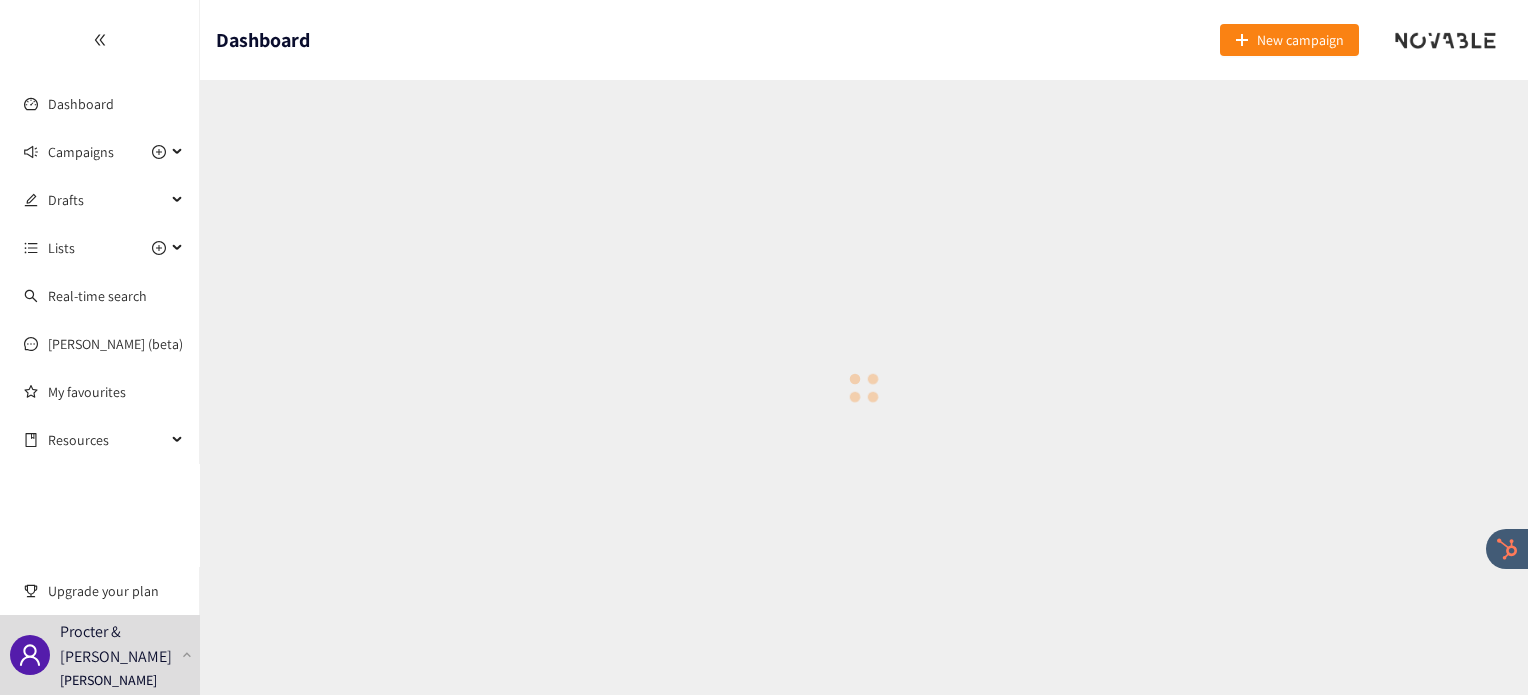scroll, scrollTop: 0, scrollLeft: 0, axis: both 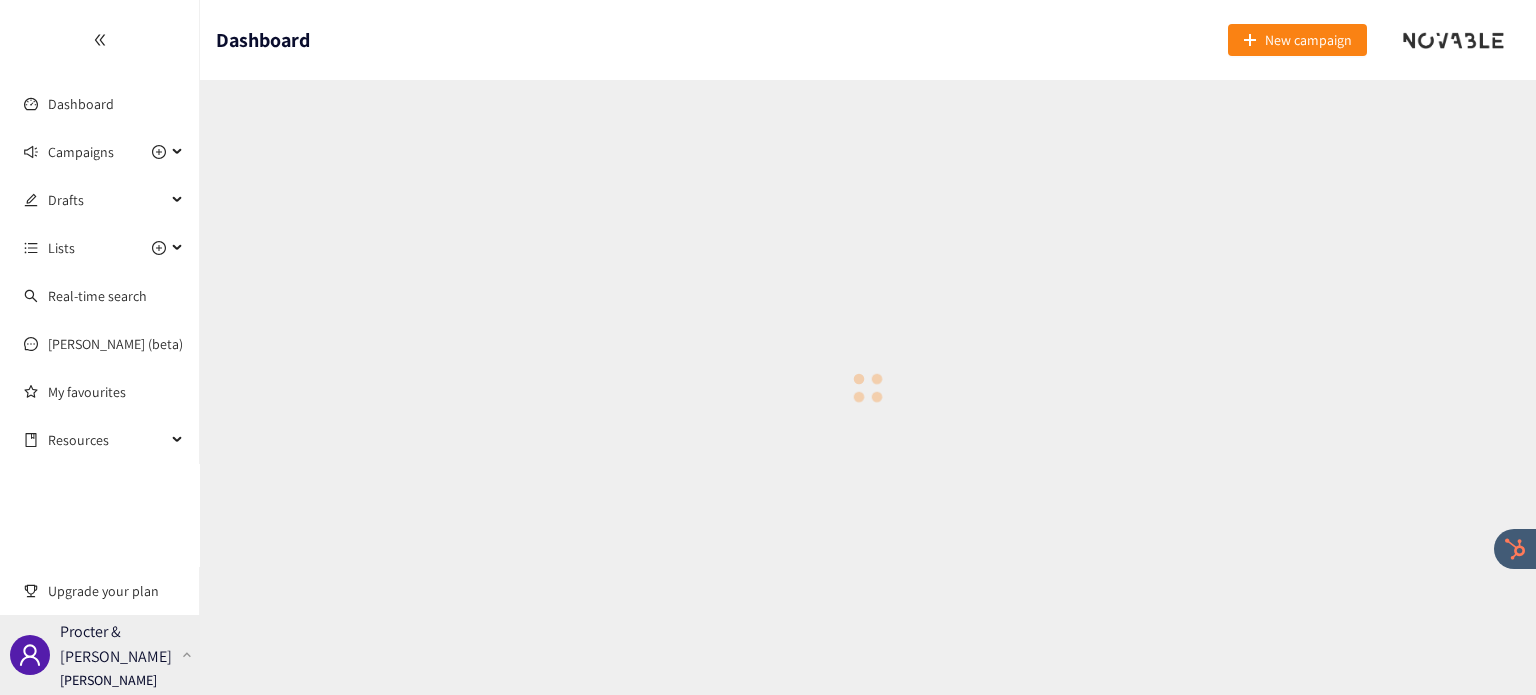 click at bounding box center (187, 655) 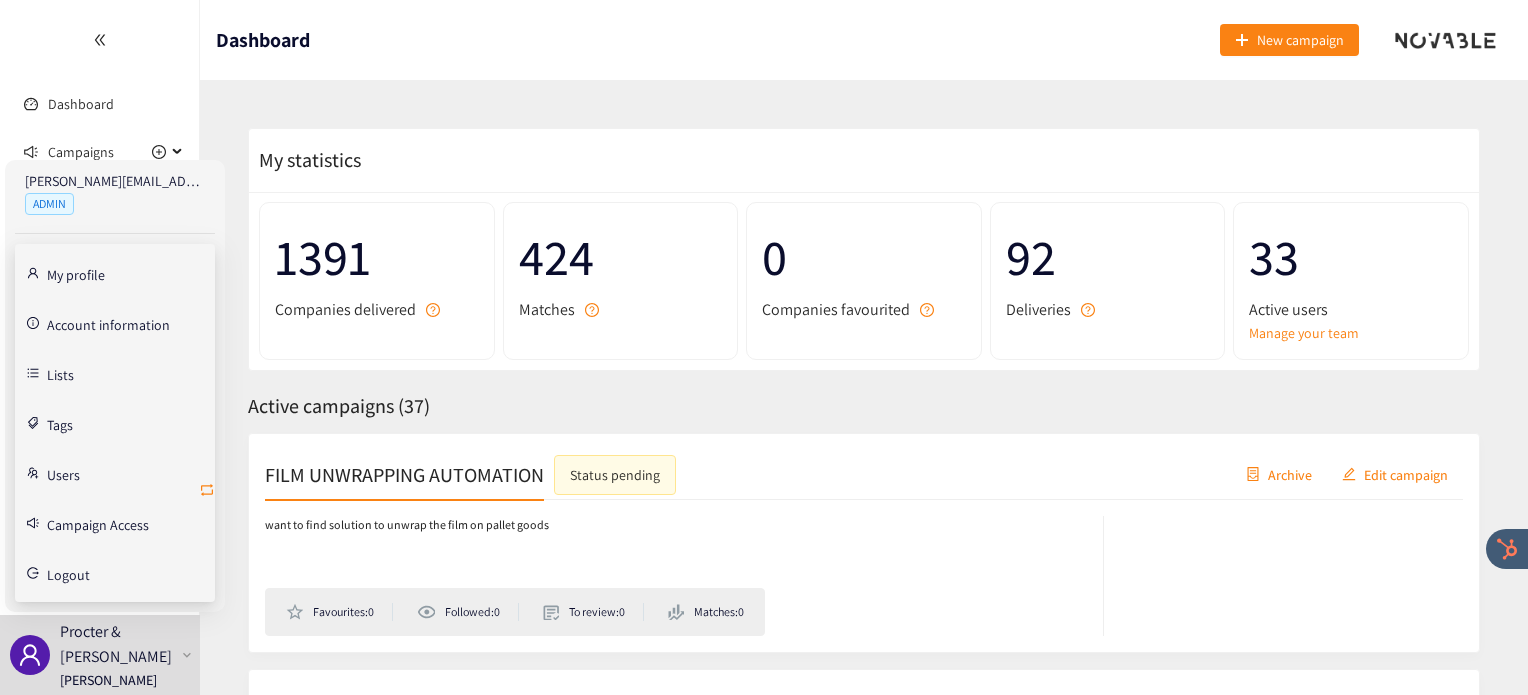 click 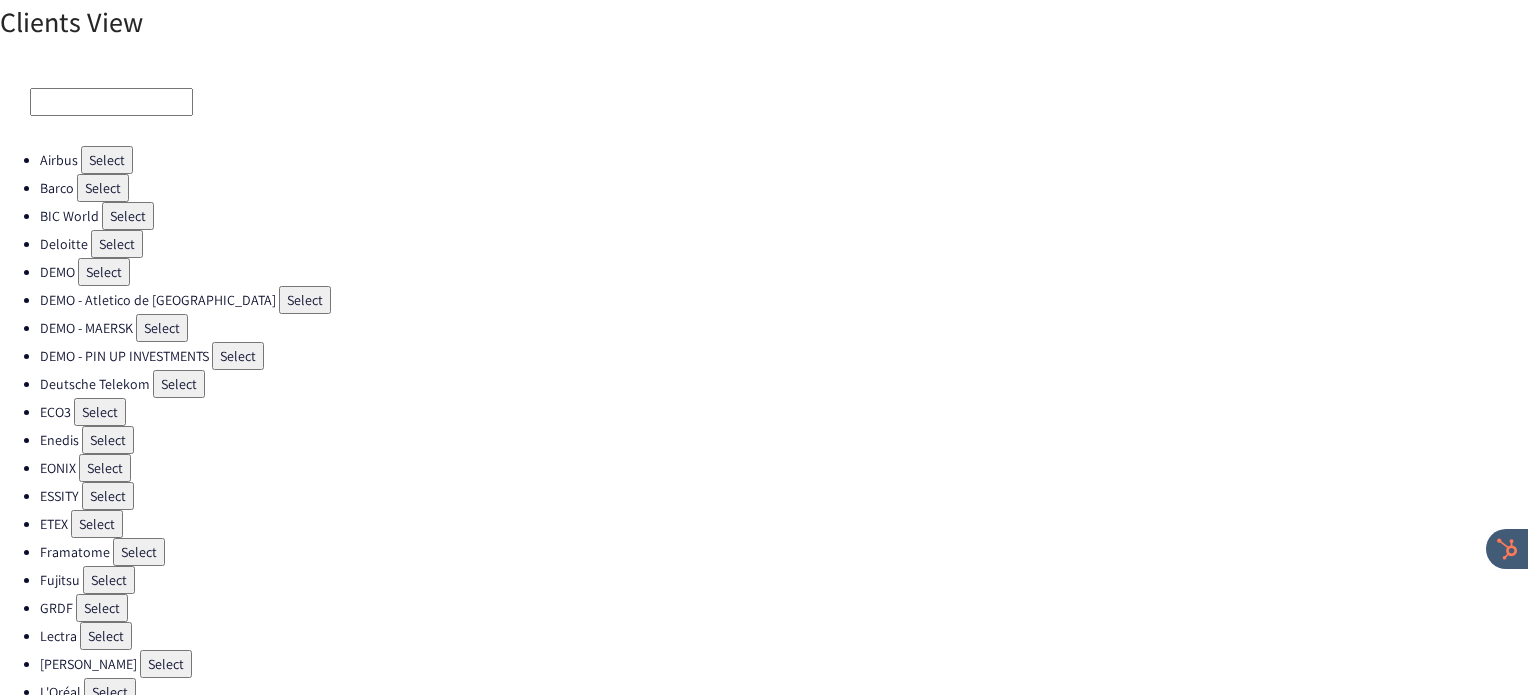 scroll, scrollTop: 456, scrollLeft: 0, axis: vertical 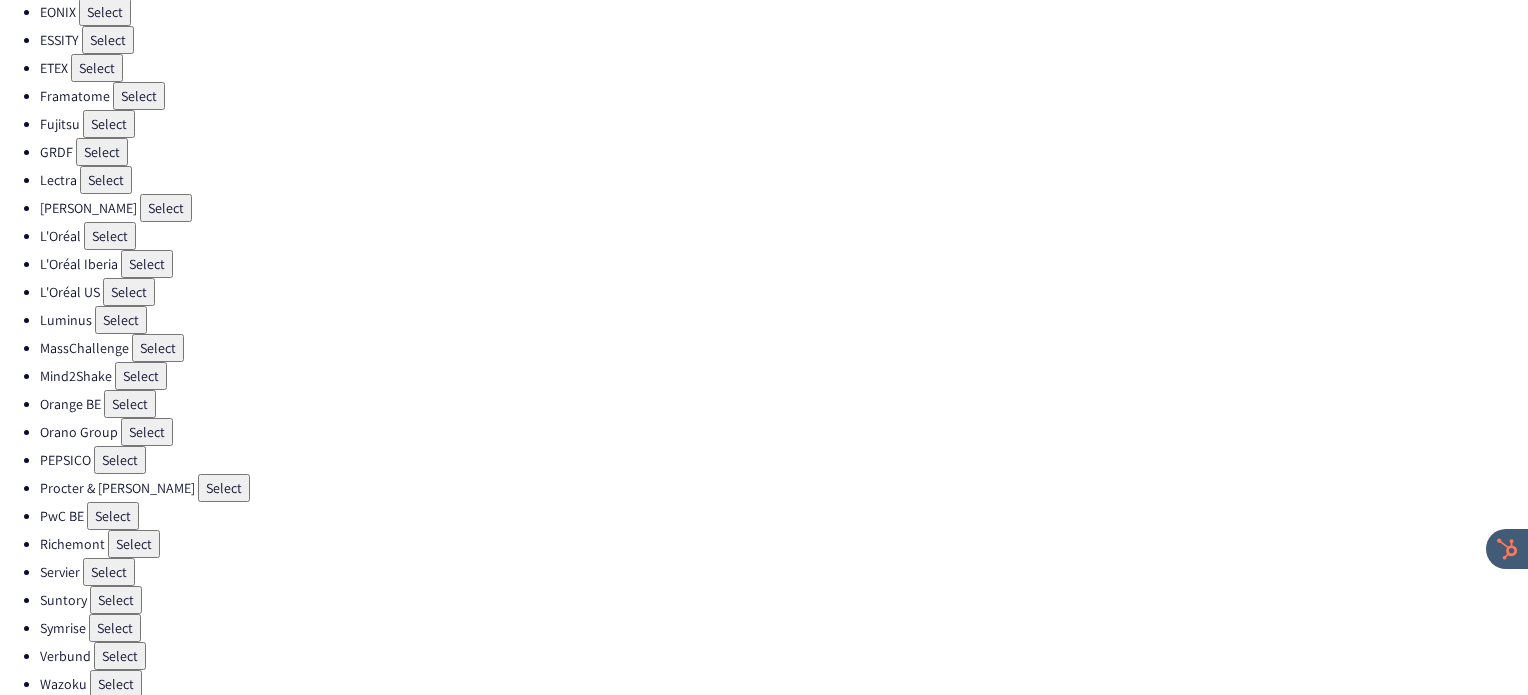 click on "Select" at bounding box center (120, 460) 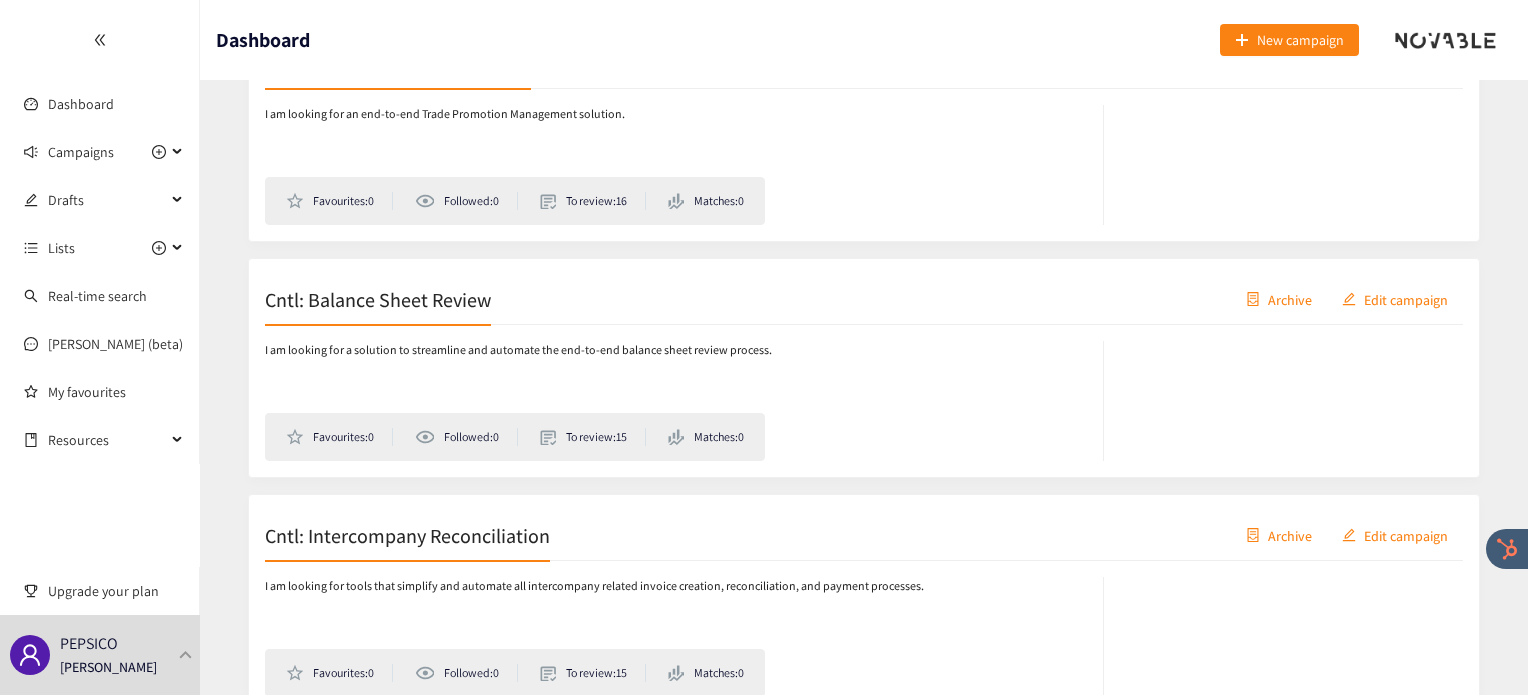 scroll, scrollTop: 4819, scrollLeft: 0, axis: vertical 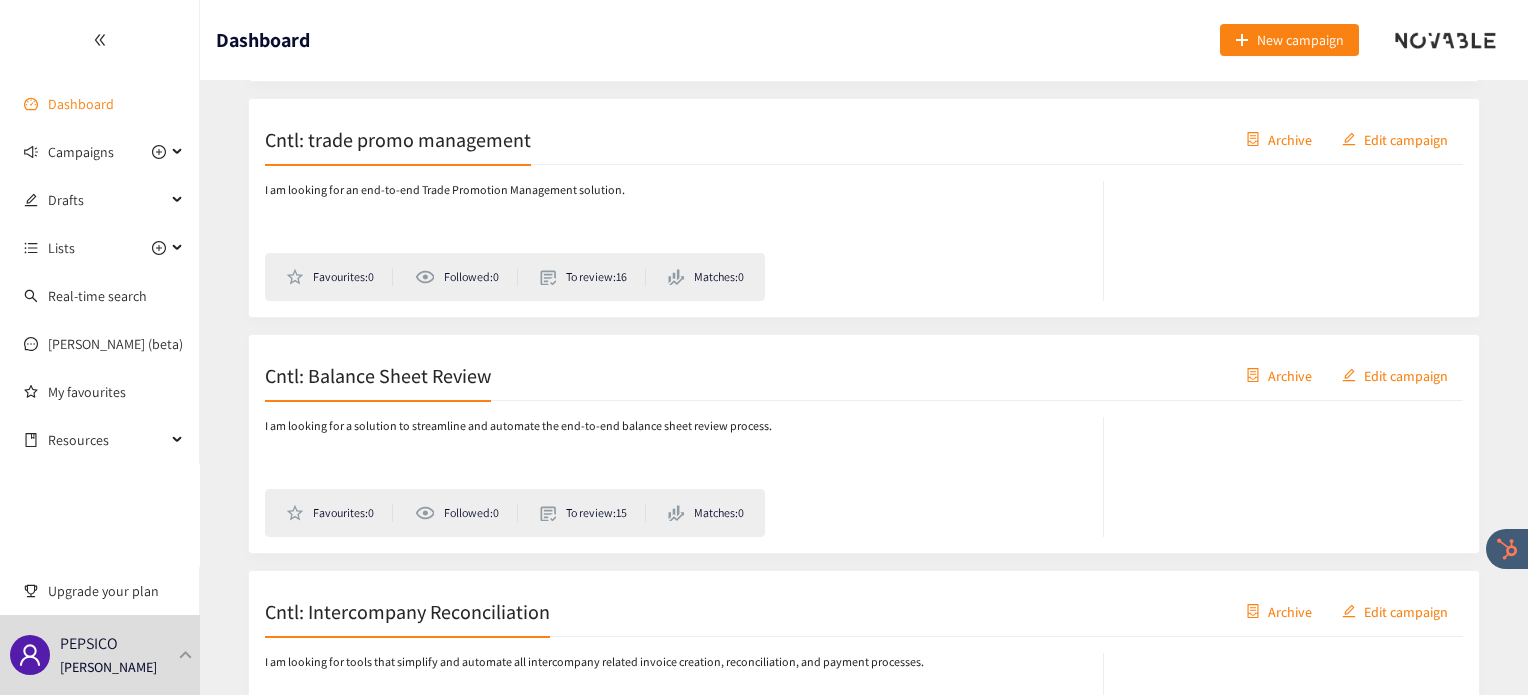 click on "Dashboard" at bounding box center (81, 104) 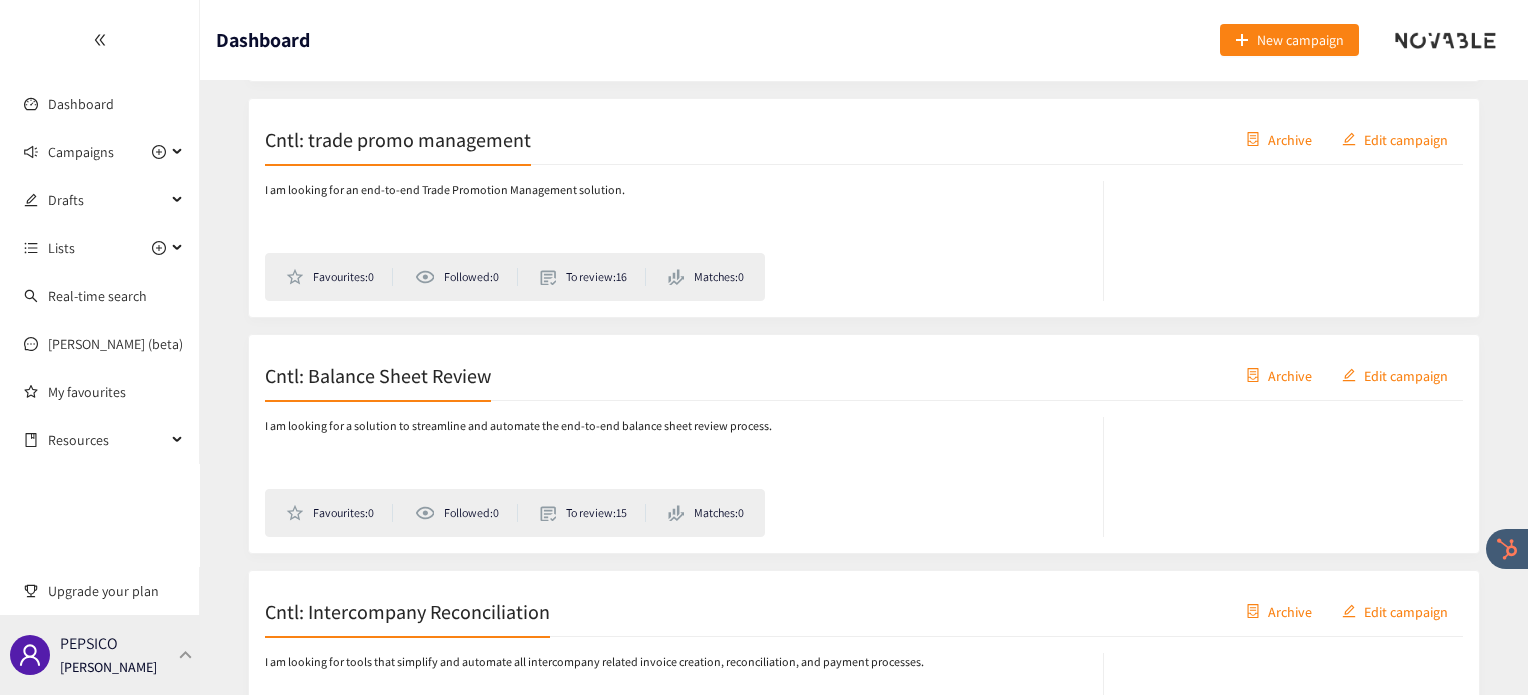 click at bounding box center (186, 654) 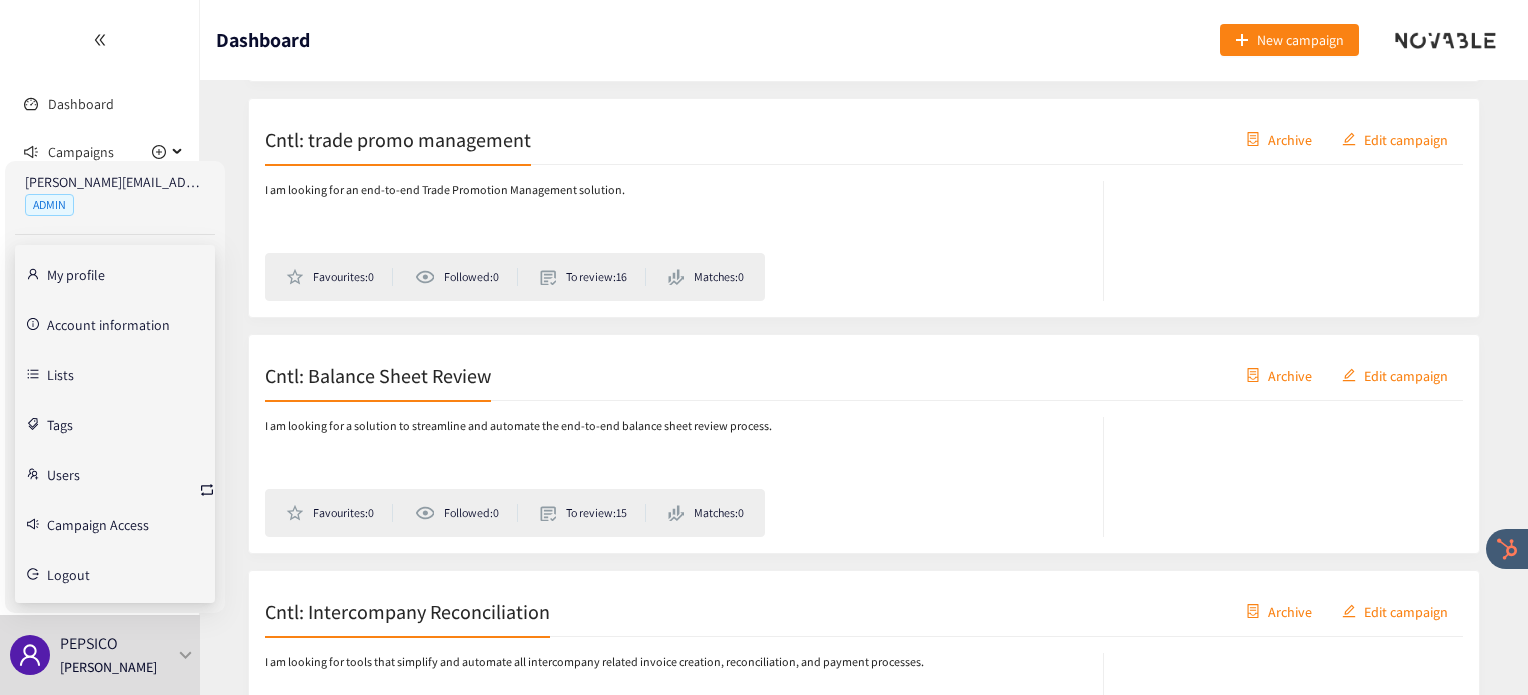 click on "Users" at bounding box center (63, 474) 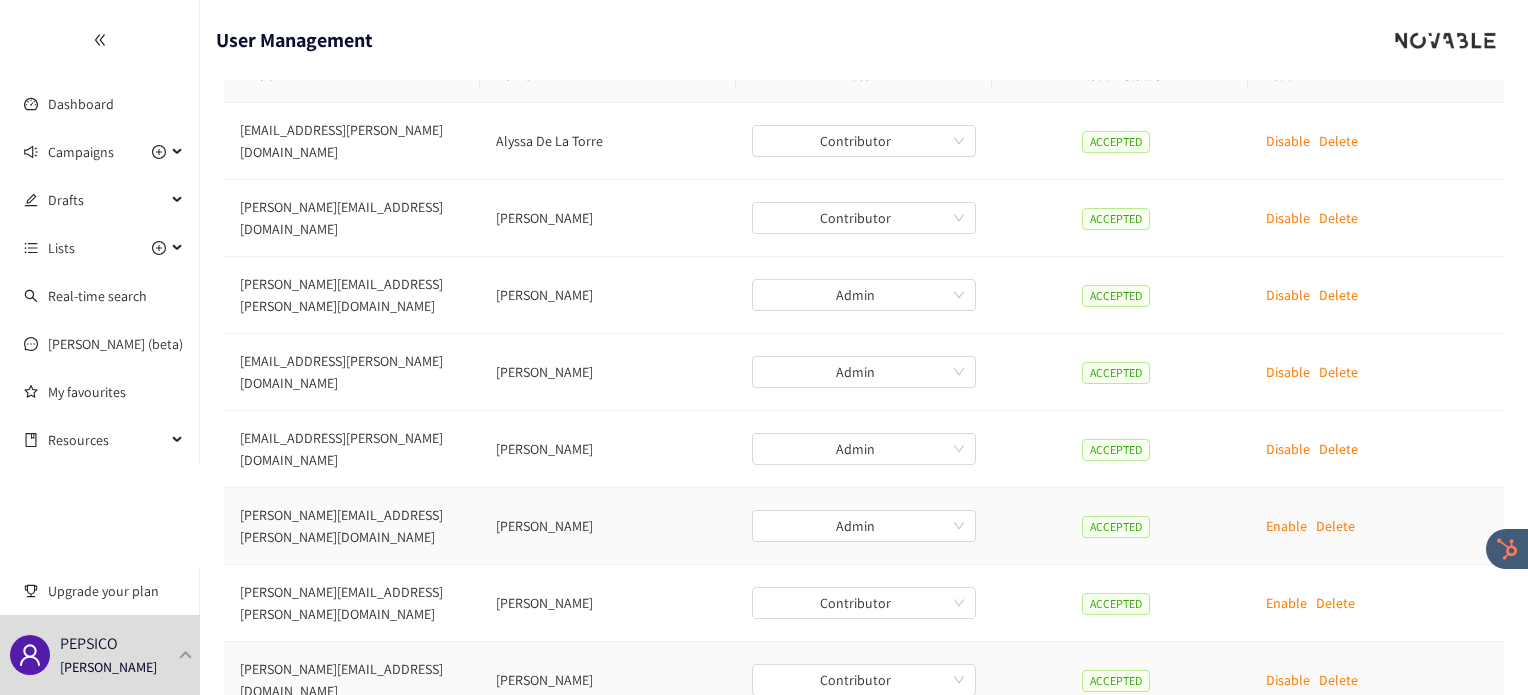 scroll, scrollTop: 99, scrollLeft: 0, axis: vertical 